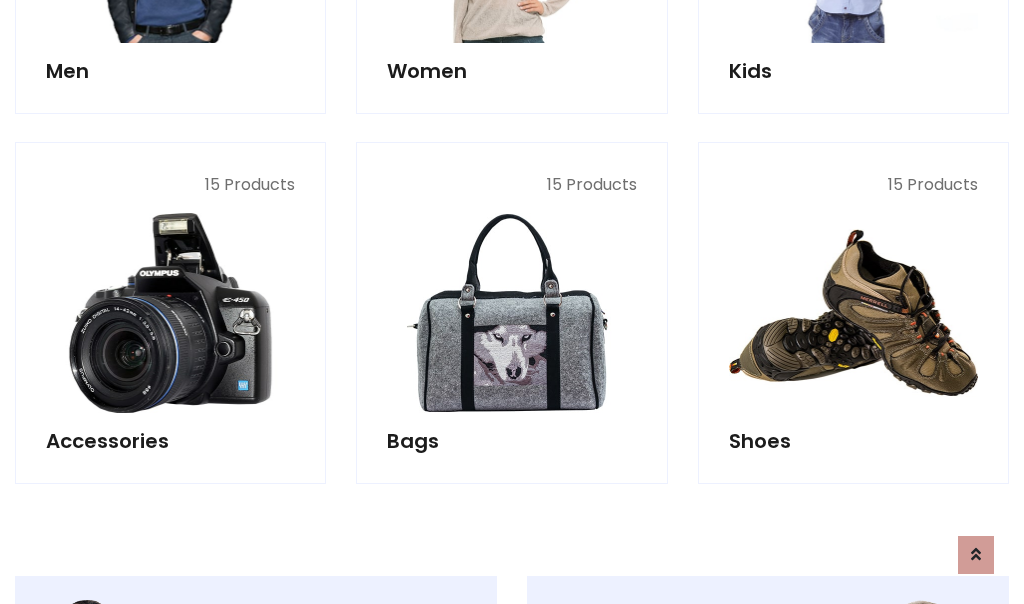scroll, scrollTop: 853, scrollLeft: 0, axis: vertical 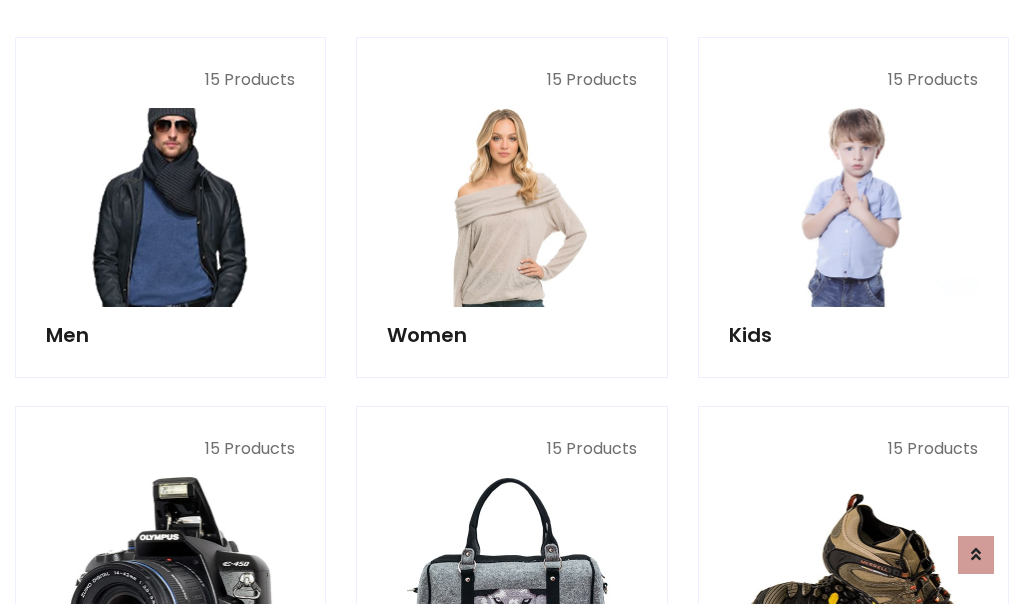 click at bounding box center (170, 207) 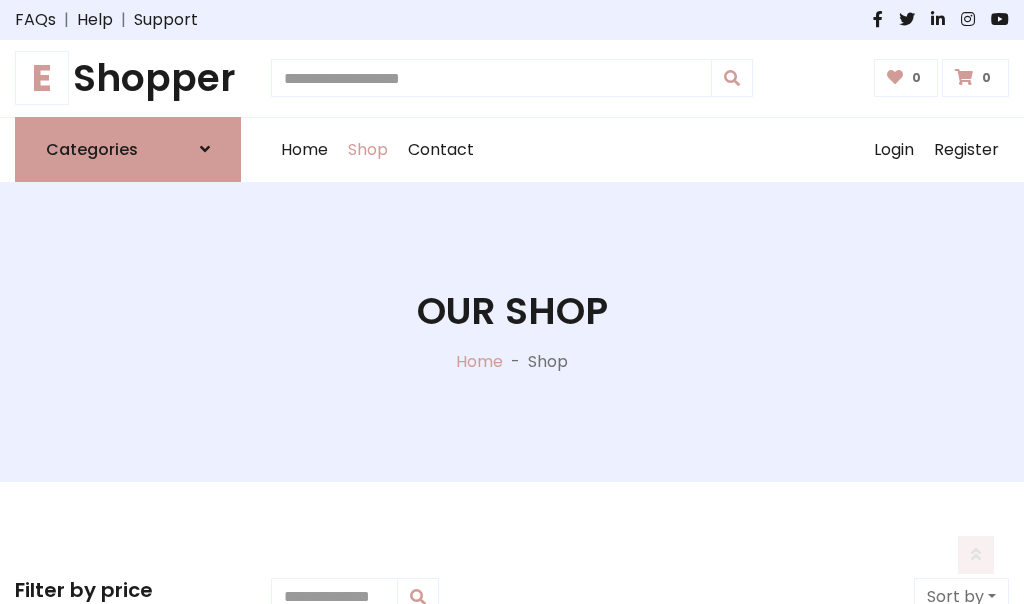 scroll, scrollTop: 807, scrollLeft: 0, axis: vertical 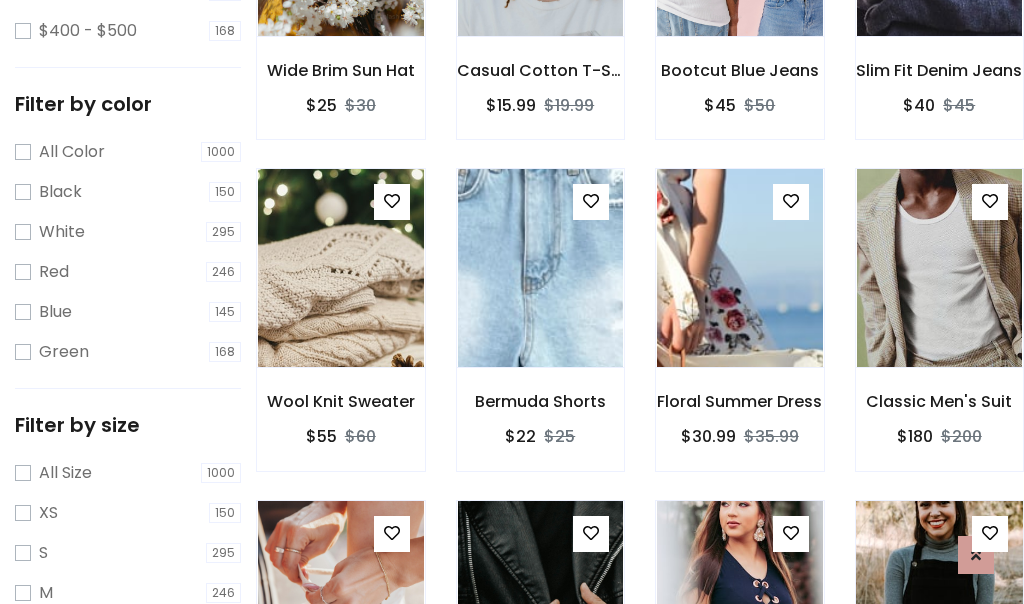 click at bounding box center [939, 600] 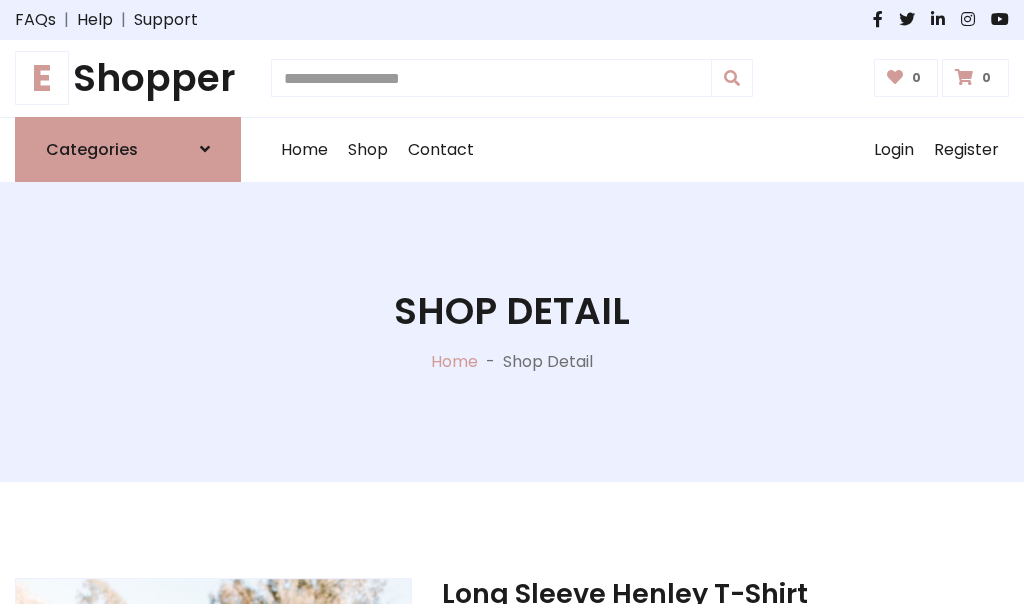 scroll, scrollTop: 0, scrollLeft: 0, axis: both 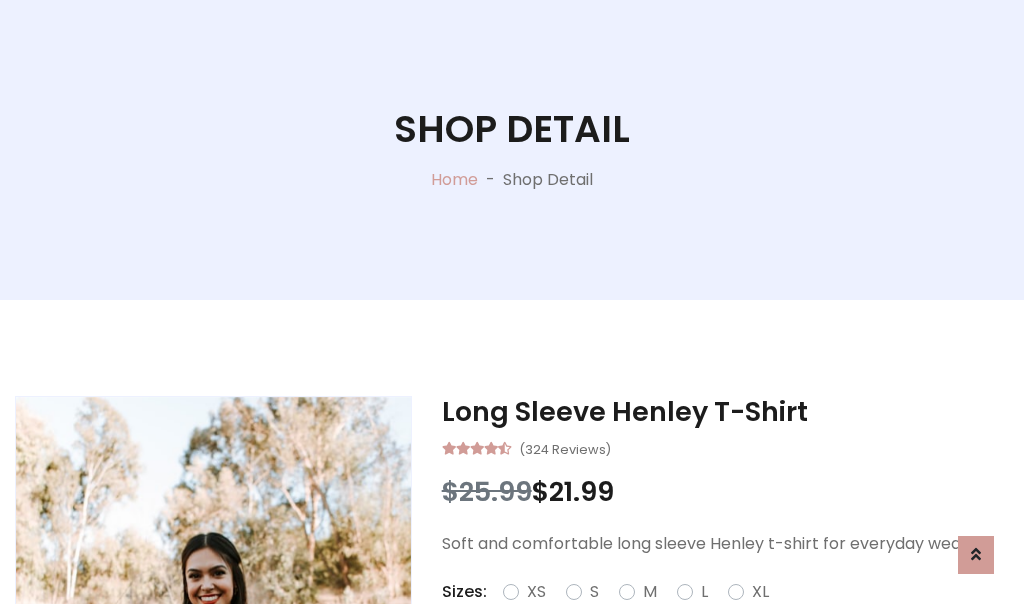 click on "Red" at bounding box center [732, 616] 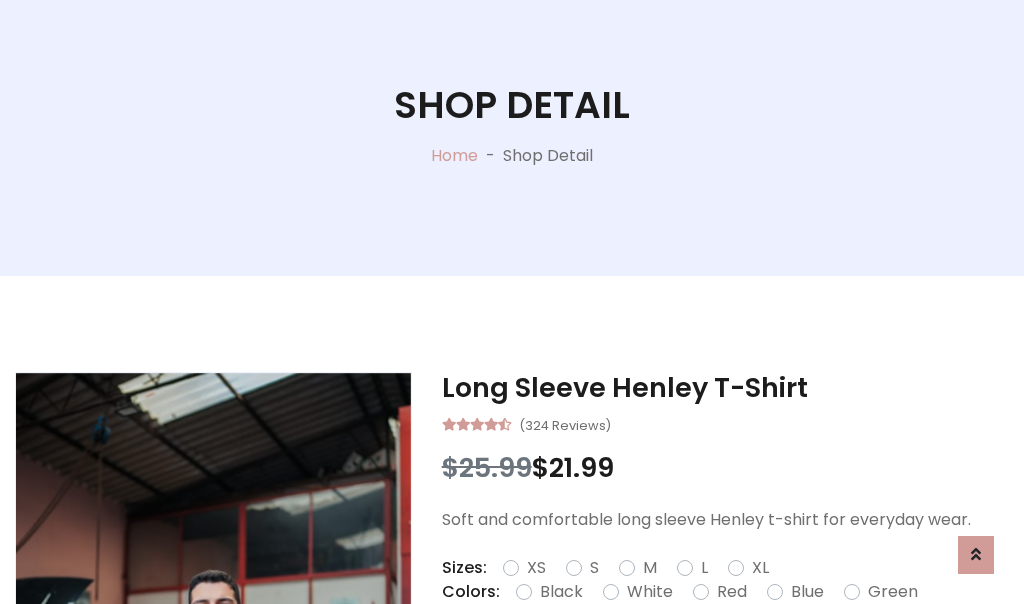 click on "Add To Cart" at bounding box center [663, 655] 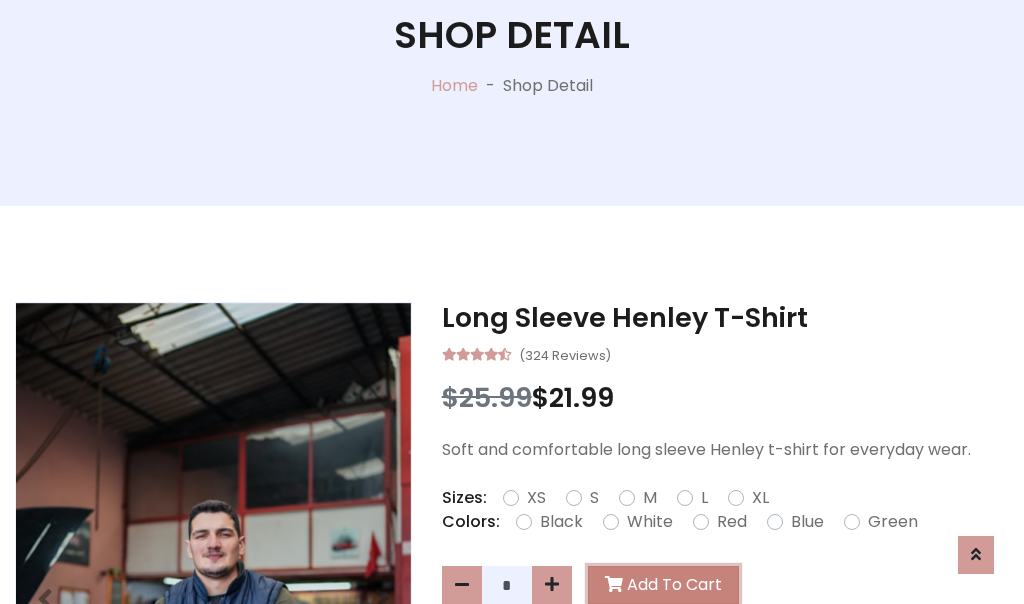scroll, scrollTop: 0, scrollLeft: 0, axis: both 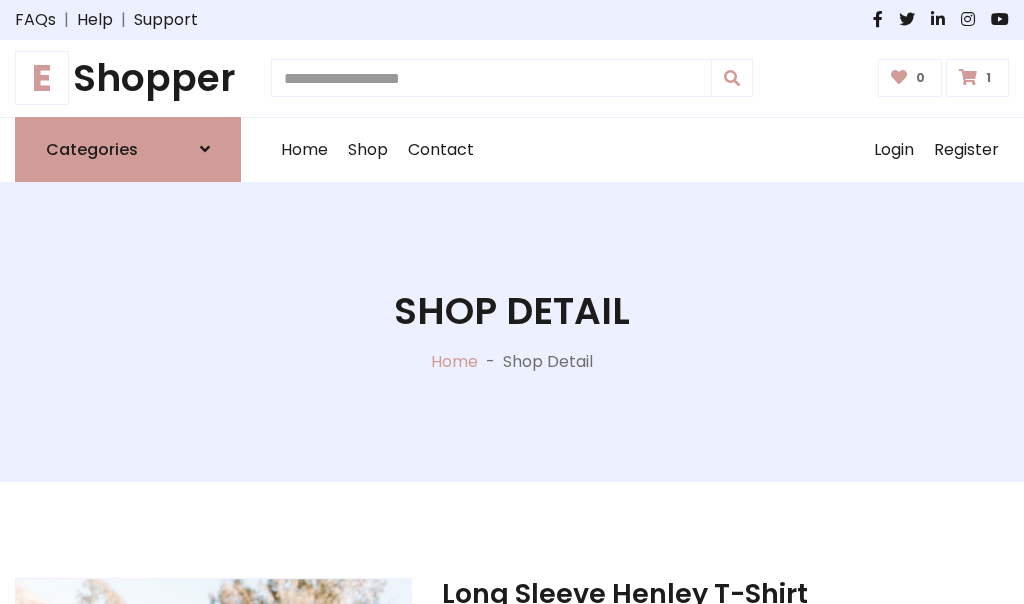 click at bounding box center (968, 77) 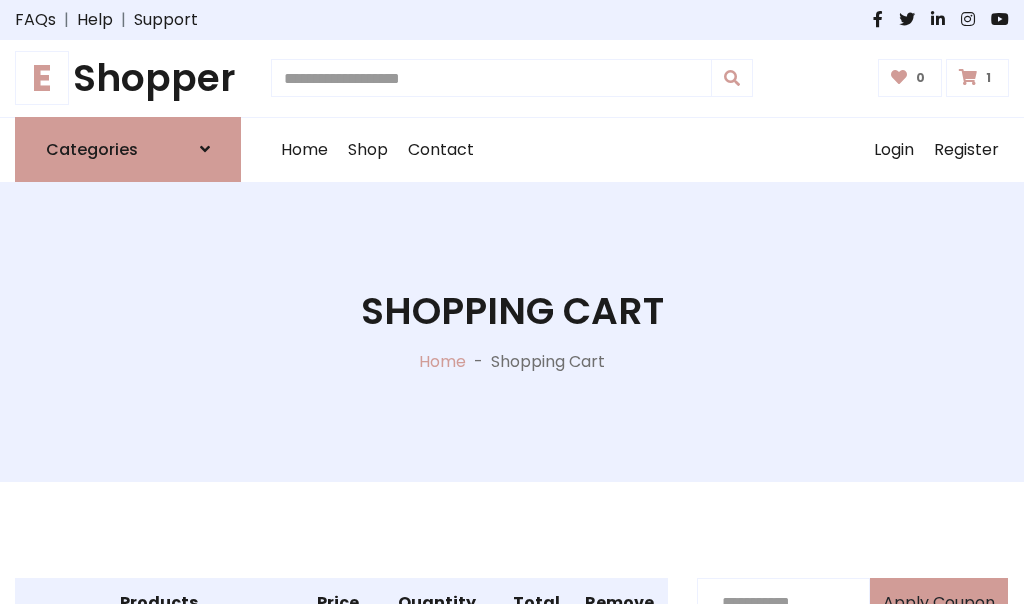 scroll, scrollTop: 474, scrollLeft: 0, axis: vertical 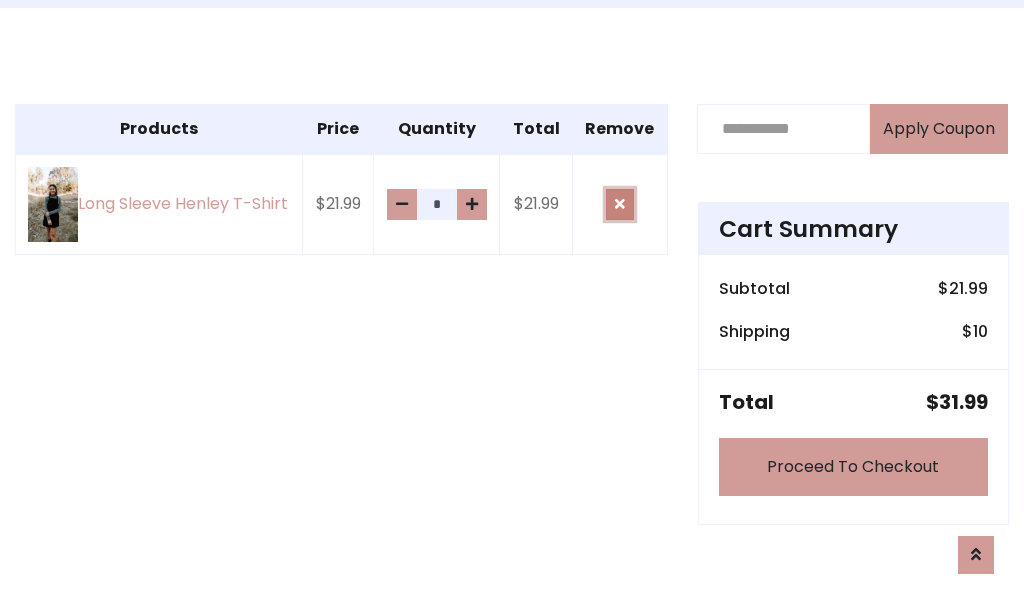 click at bounding box center [620, 204] 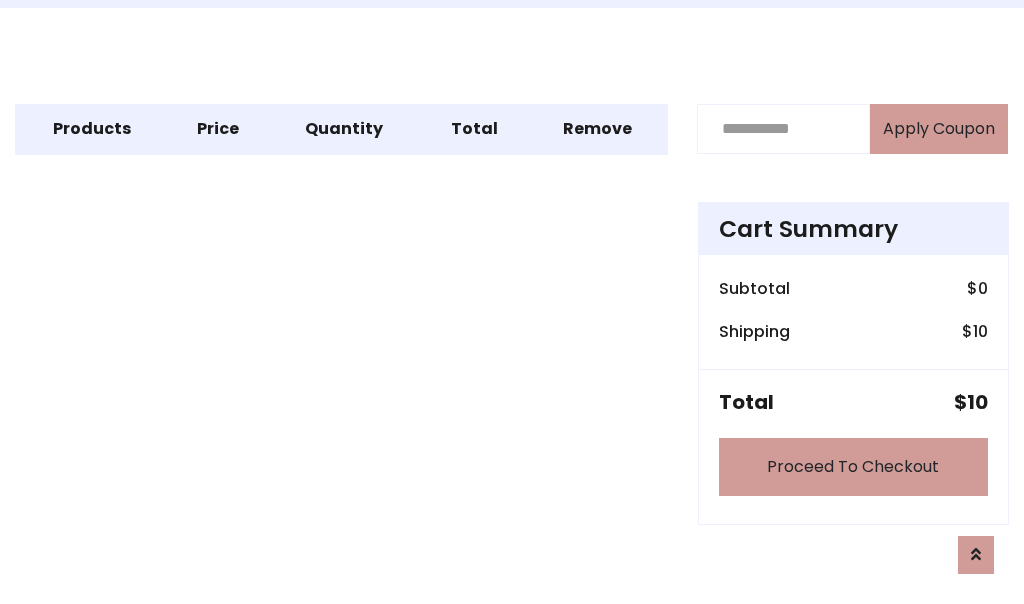 scroll, scrollTop: 247, scrollLeft: 0, axis: vertical 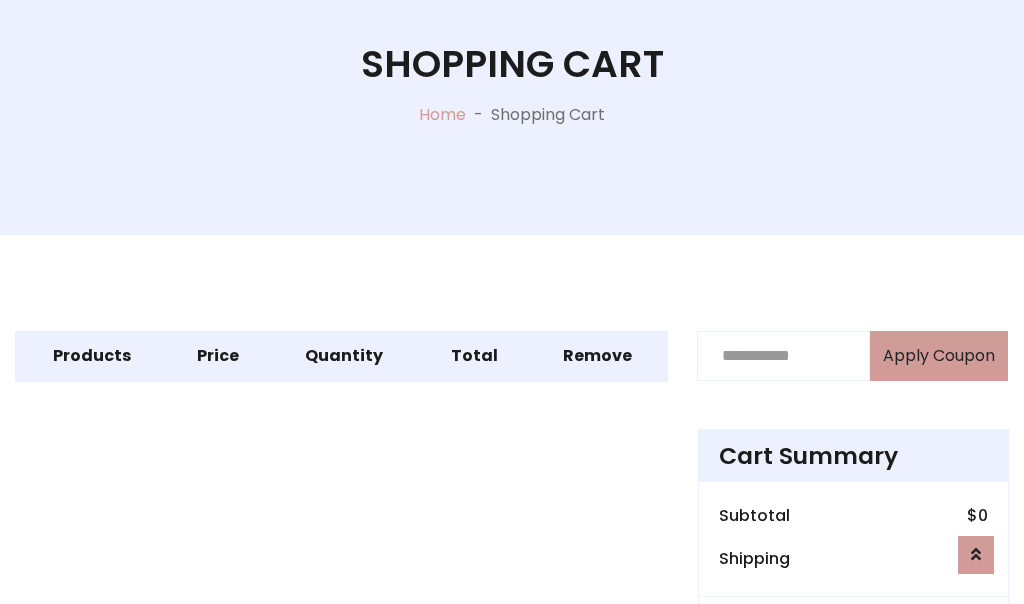 click on "Proceed To Checkout" at bounding box center (853, 694) 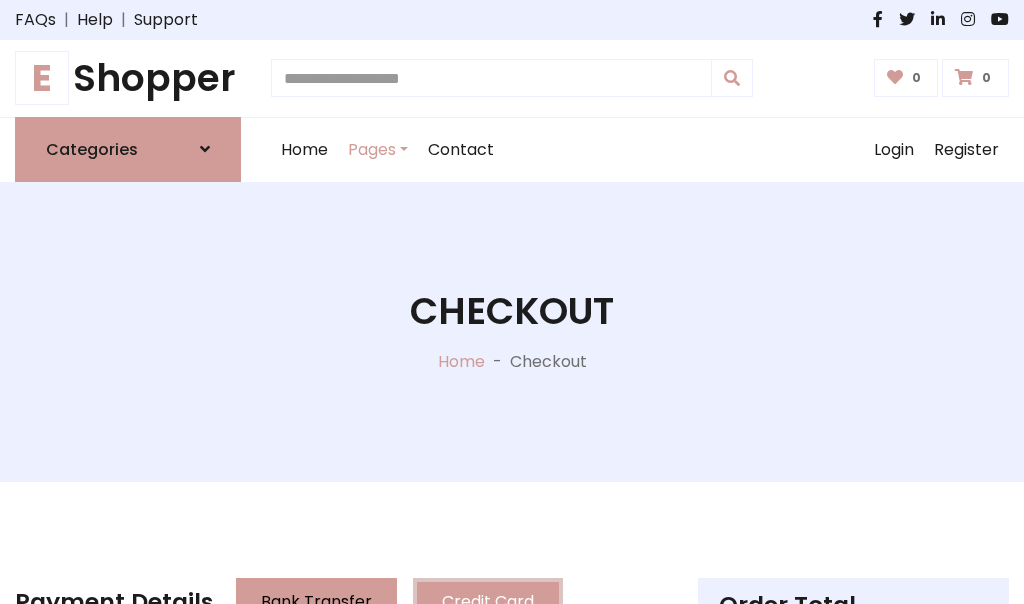 scroll, scrollTop: 137, scrollLeft: 0, axis: vertical 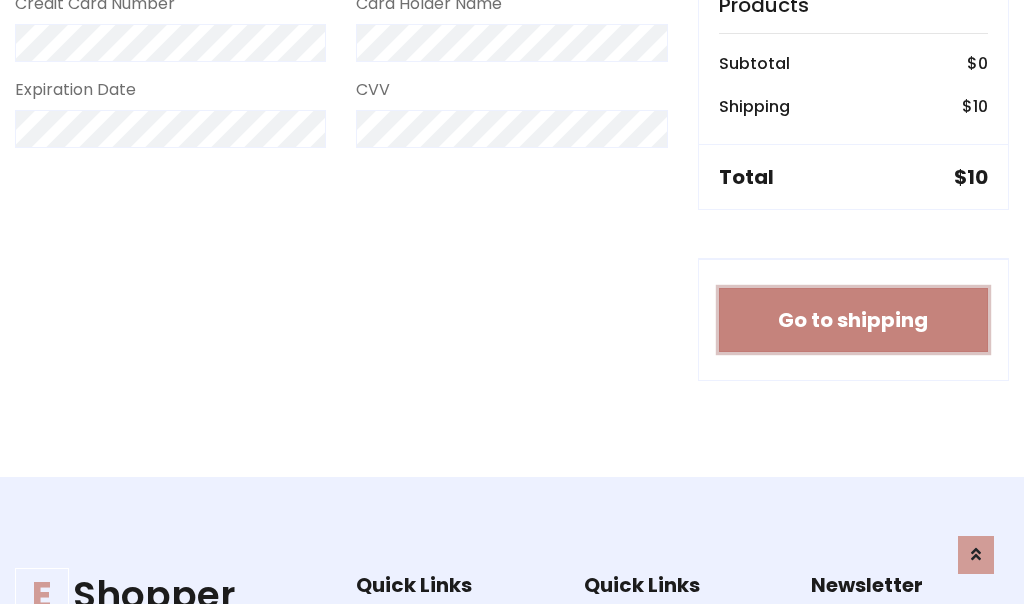 click on "Go to shipping" at bounding box center [853, 320] 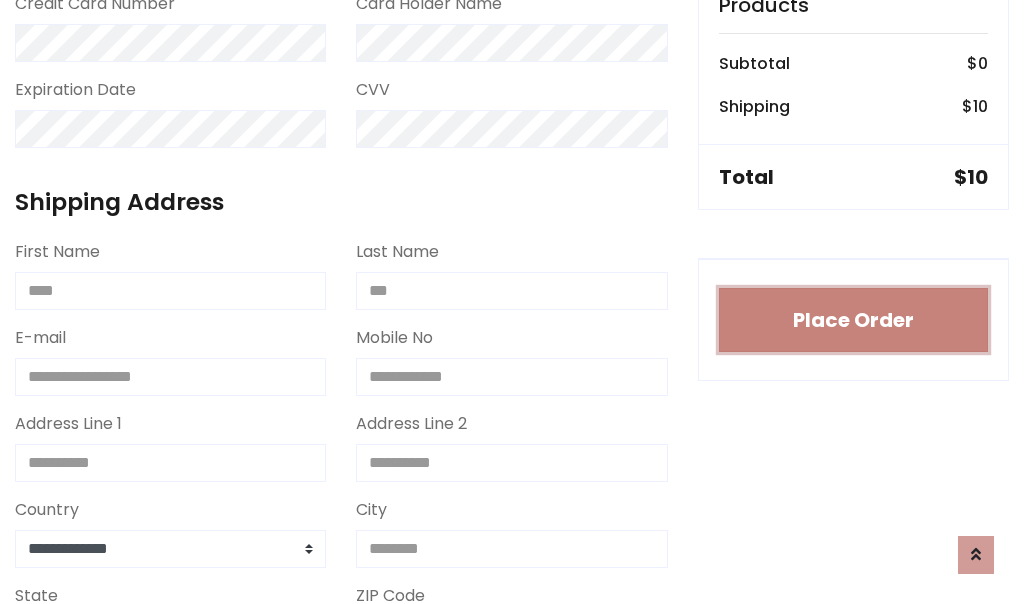 type 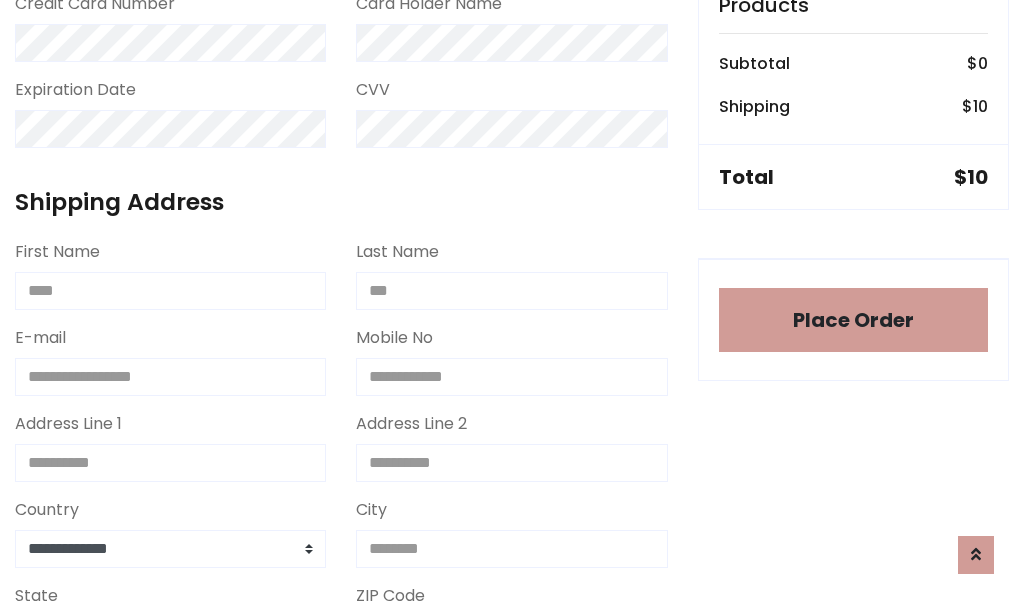 scroll, scrollTop: 1216, scrollLeft: 0, axis: vertical 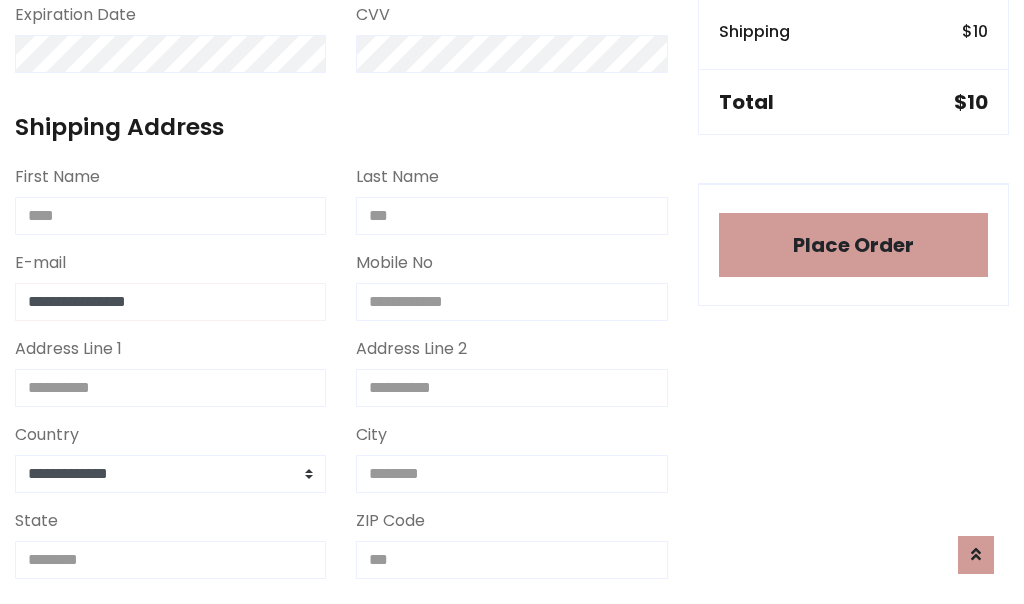 type on "**********" 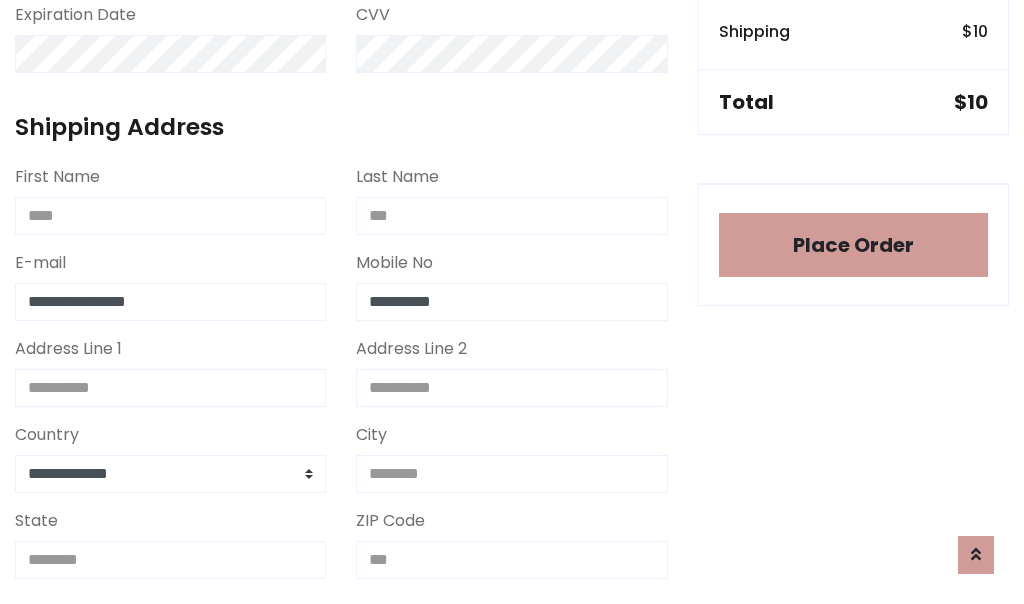 type on "**********" 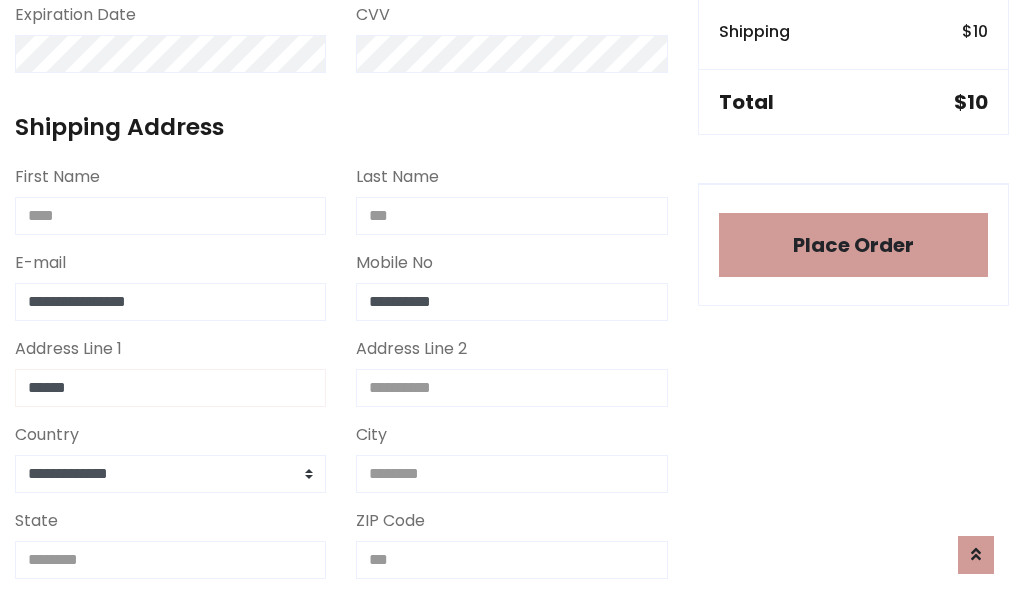 type on "******" 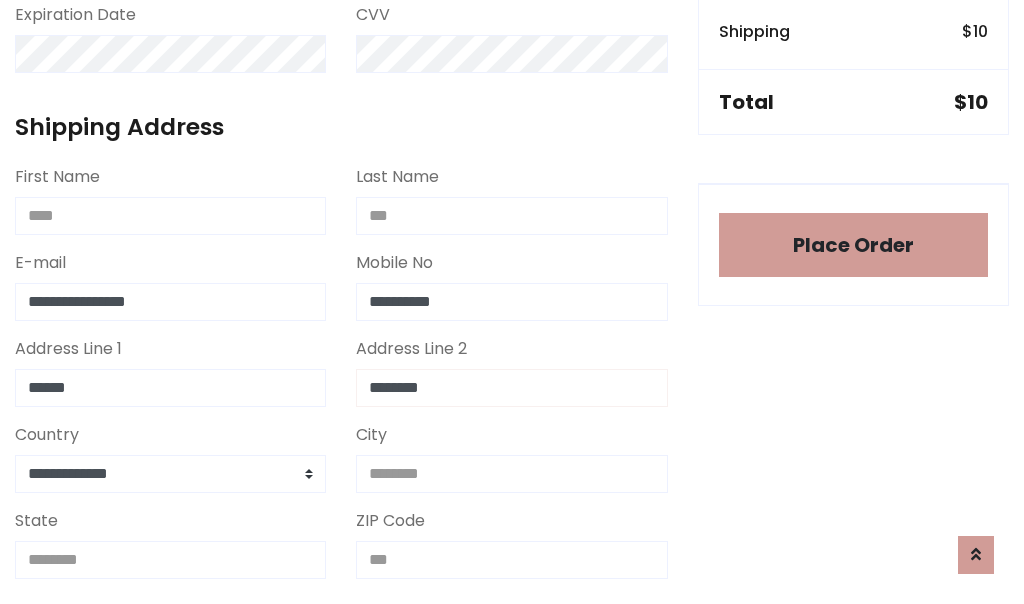 type on "********" 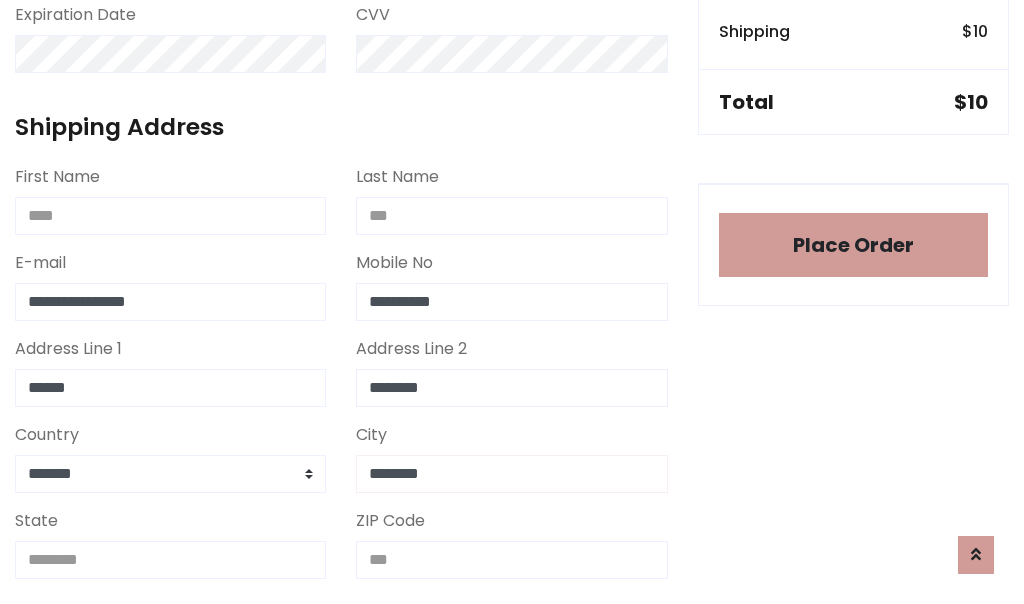 type on "********" 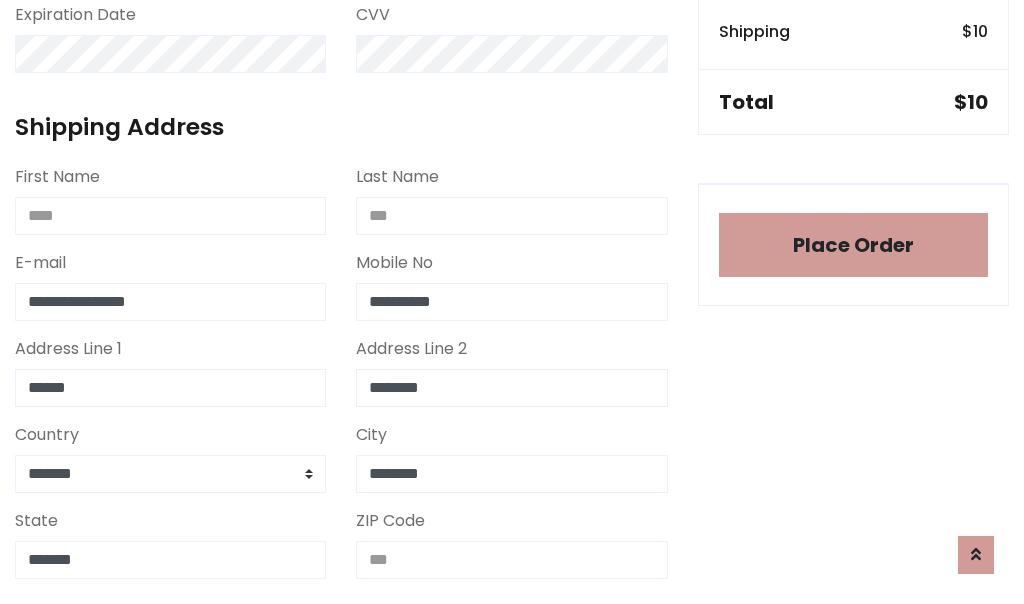 type on "*******" 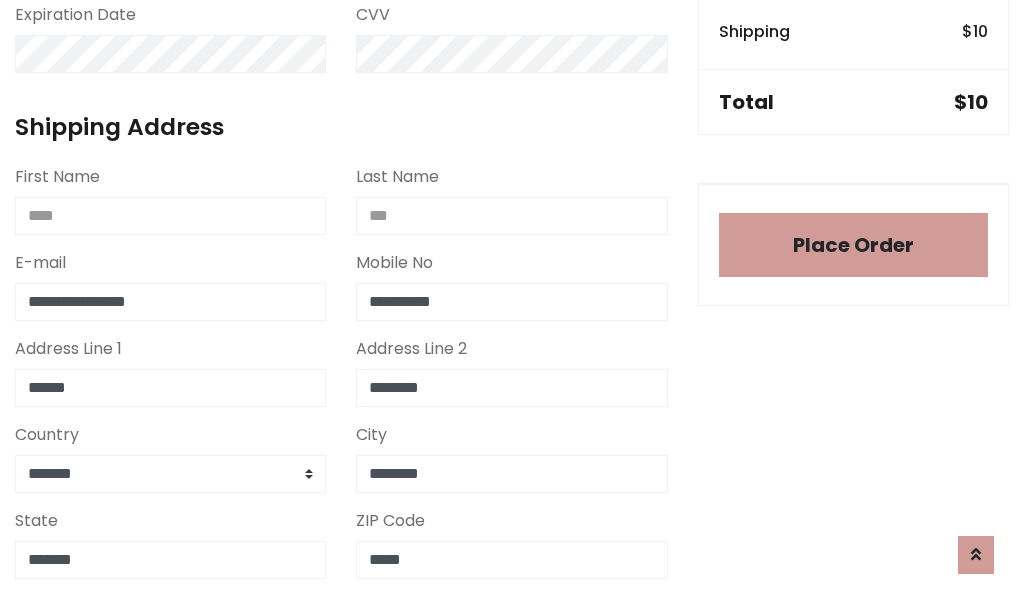 scroll, scrollTop: 403, scrollLeft: 0, axis: vertical 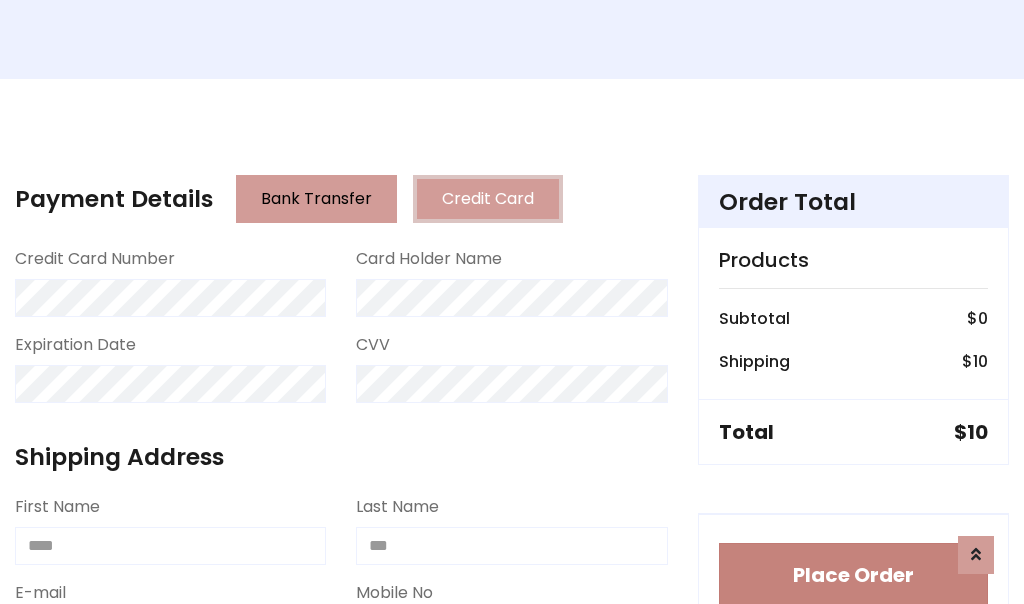 type on "*****" 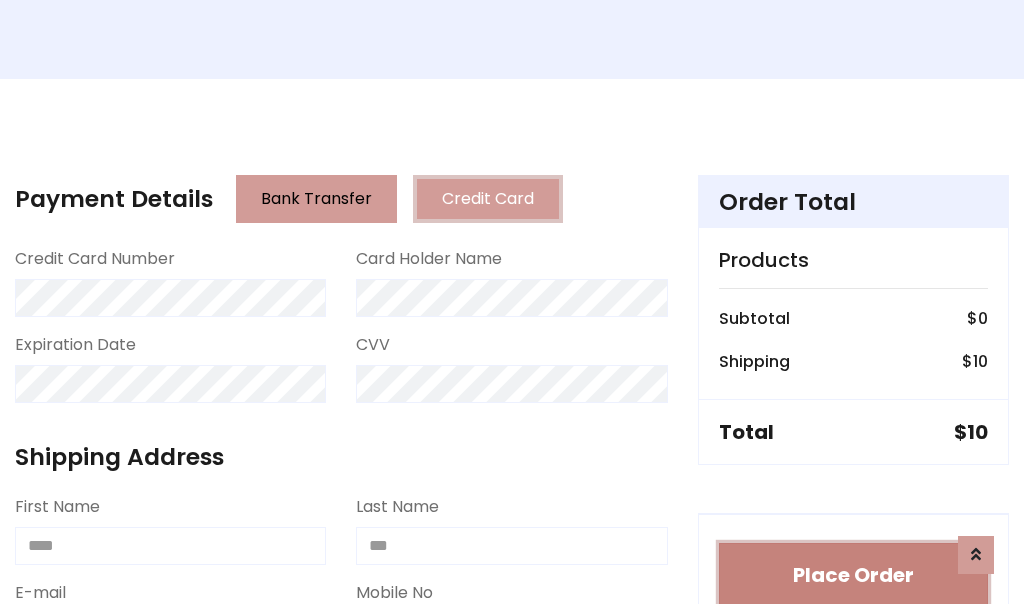 click on "Place Order" at bounding box center [853, 575] 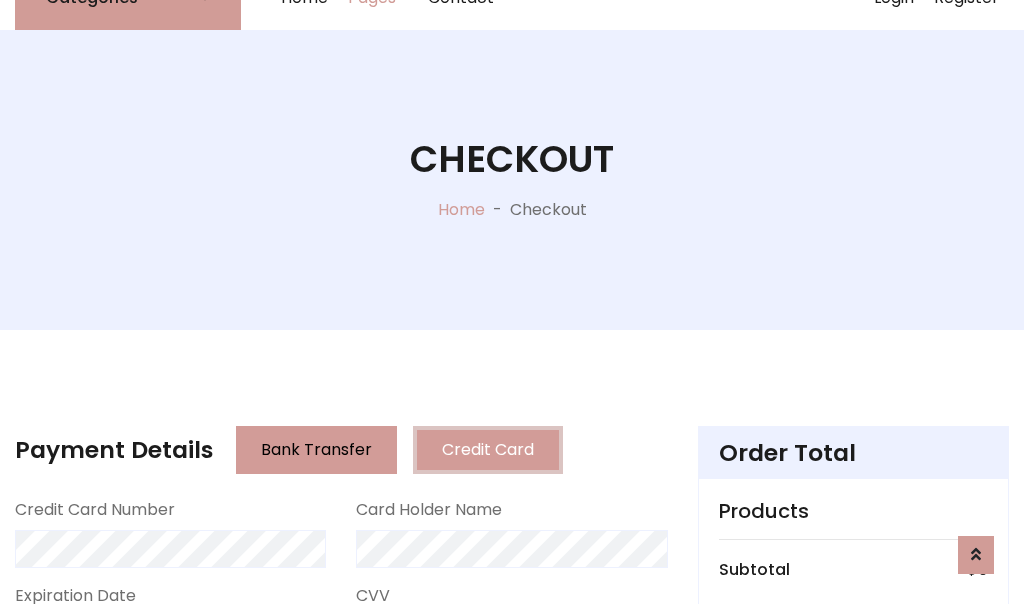 scroll, scrollTop: 0, scrollLeft: 0, axis: both 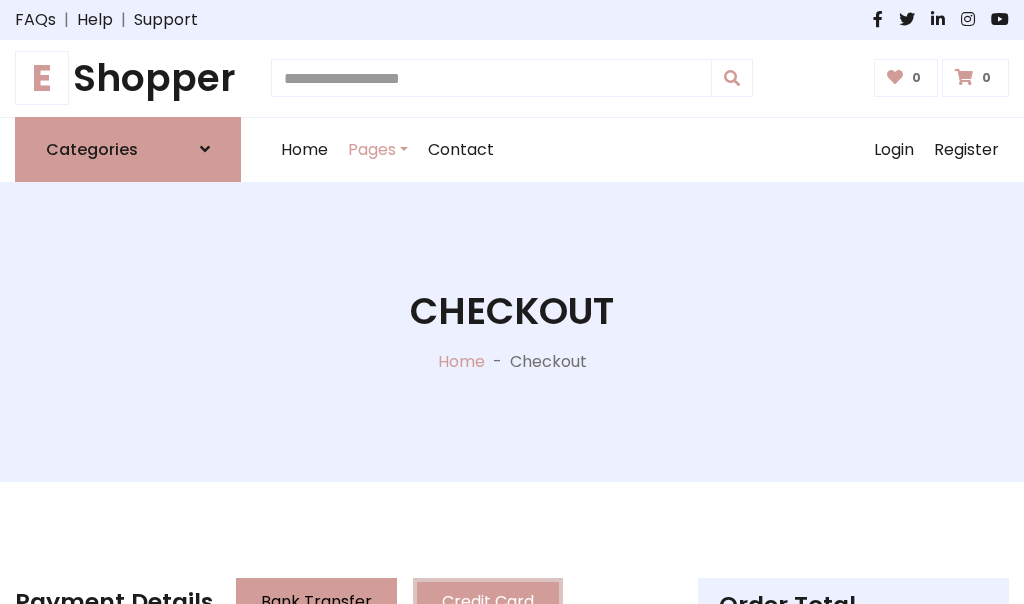 click on "E Shopper" at bounding box center (128, 78) 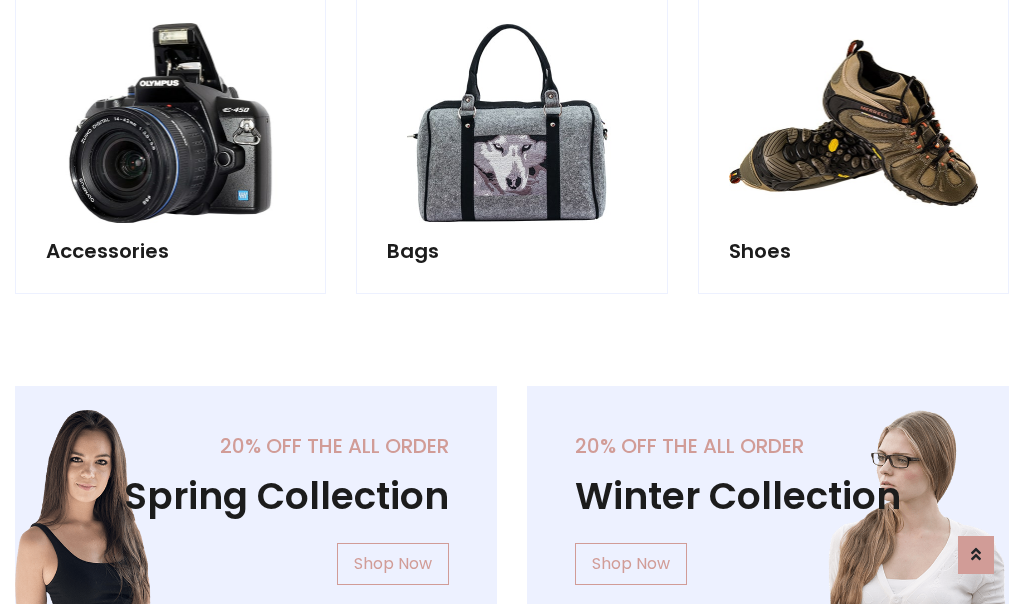 scroll, scrollTop: 770, scrollLeft: 0, axis: vertical 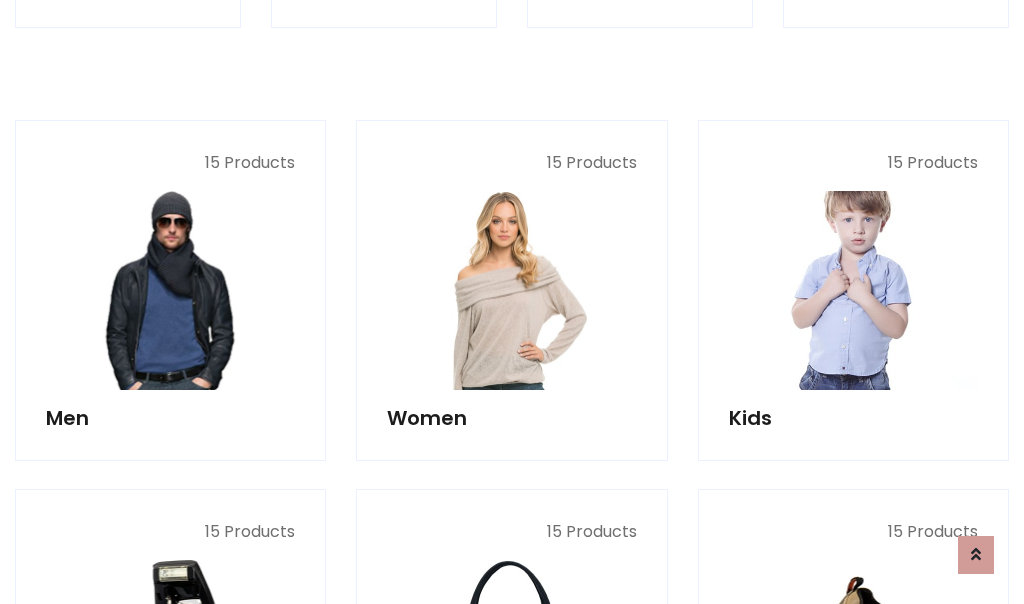 click at bounding box center [853, 290] 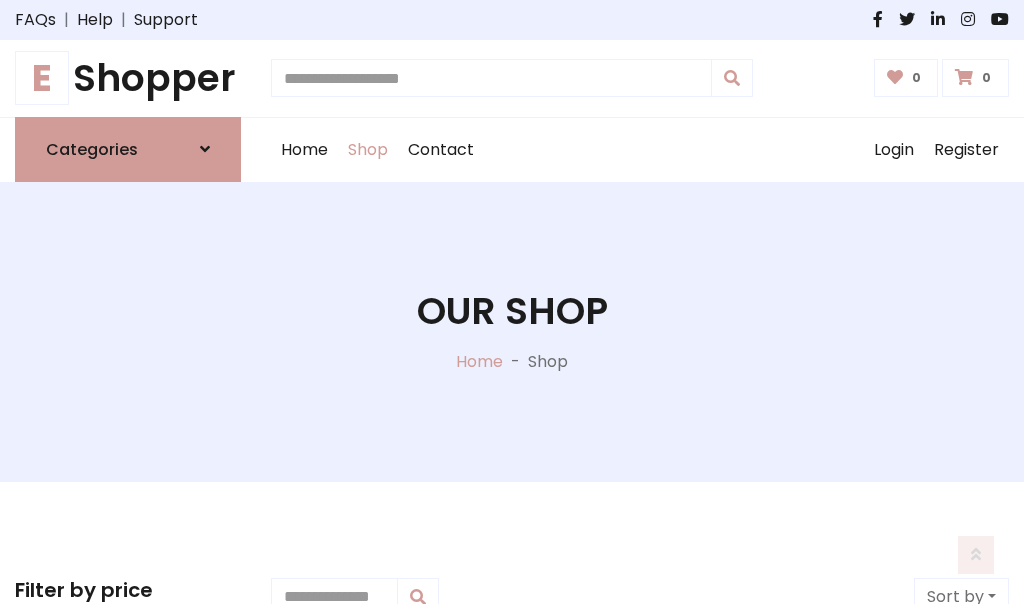 scroll, scrollTop: 549, scrollLeft: 0, axis: vertical 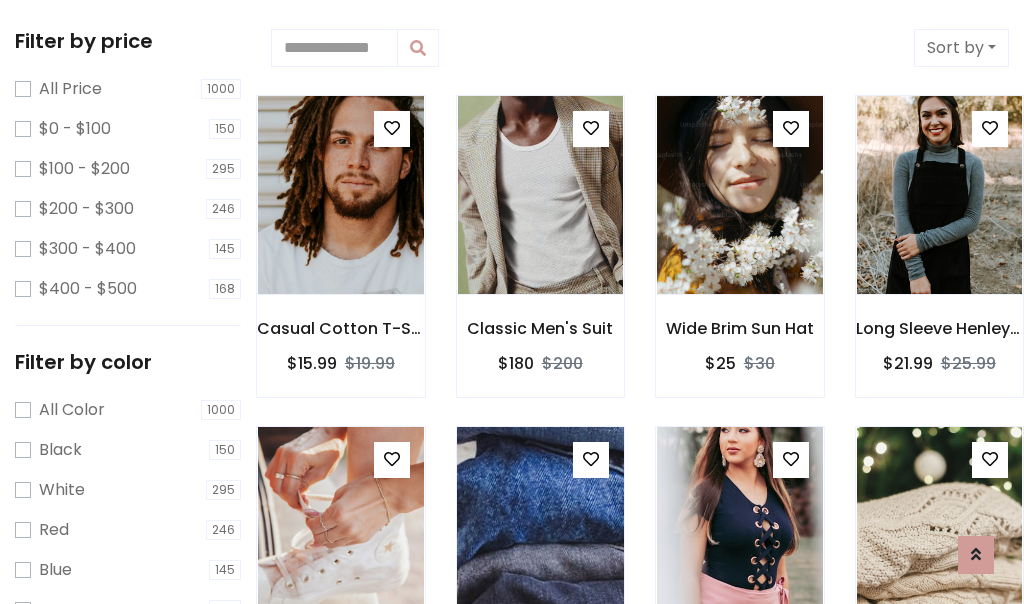 click at bounding box center (392, 128) 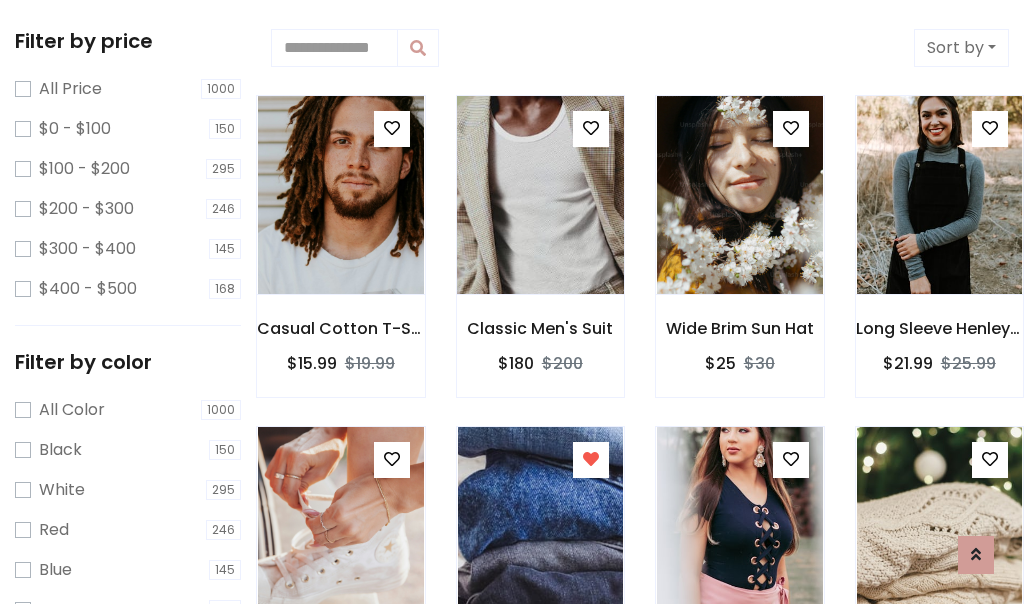 click at bounding box center [540, 195] 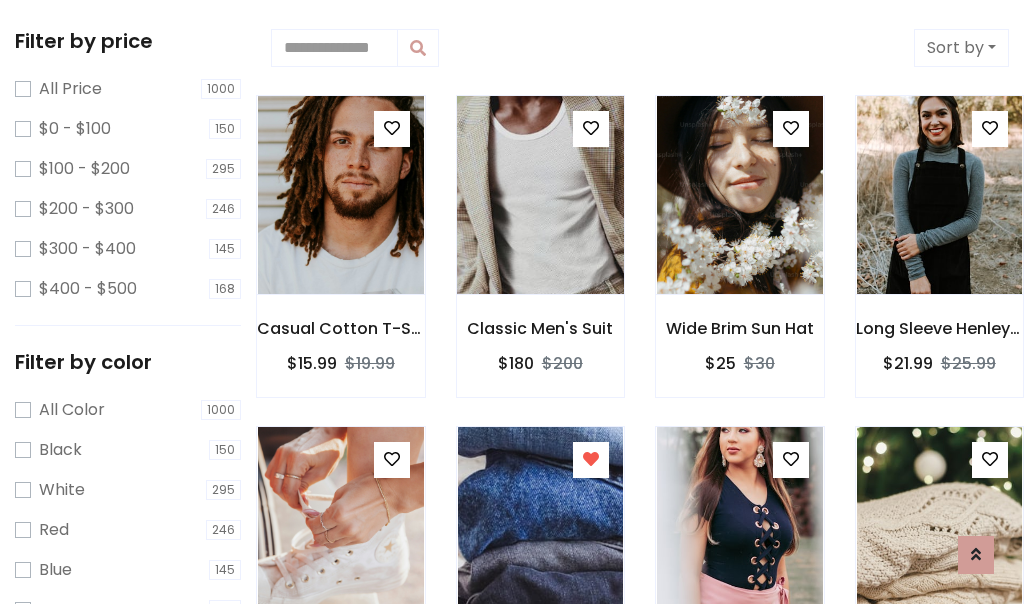 scroll, scrollTop: 547, scrollLeft: 0, axis: vertical 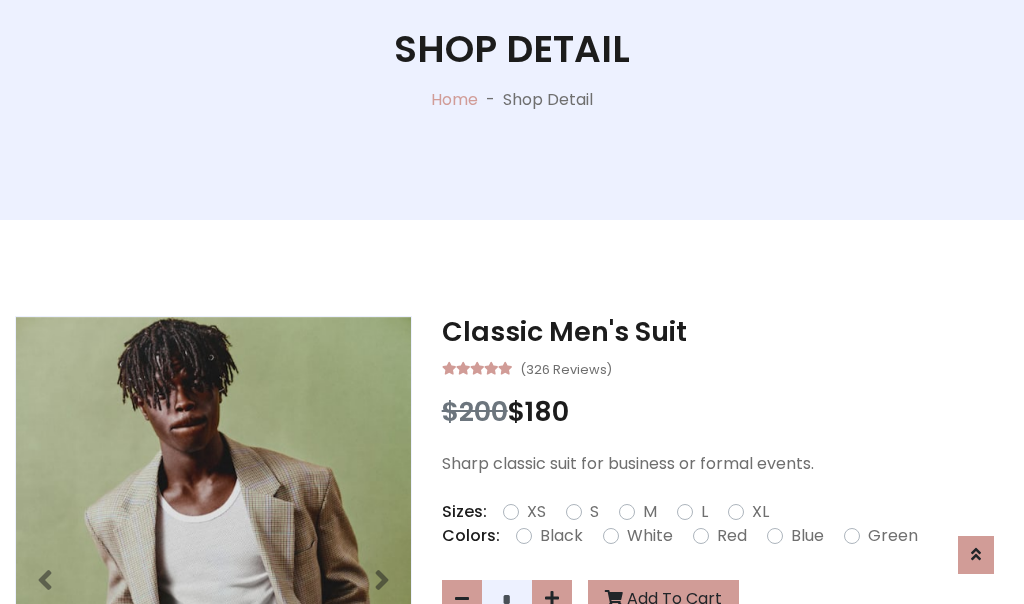 click on "XL" at bounding box center (760, 512) 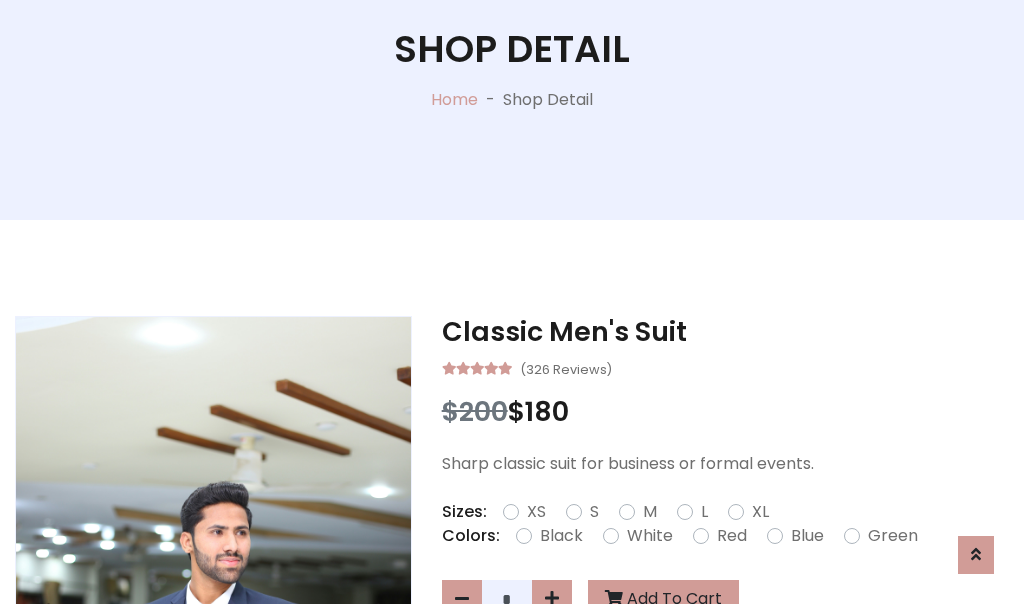 click on "Black" at bounding box center (561, 536) 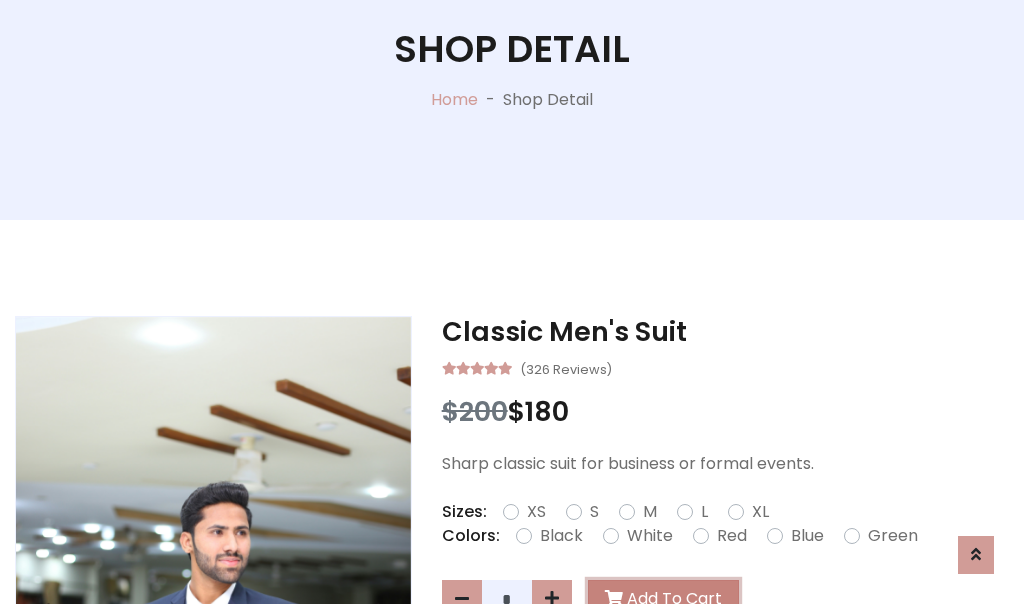 click on "Add To Cart" at bounding box center [663, 599] 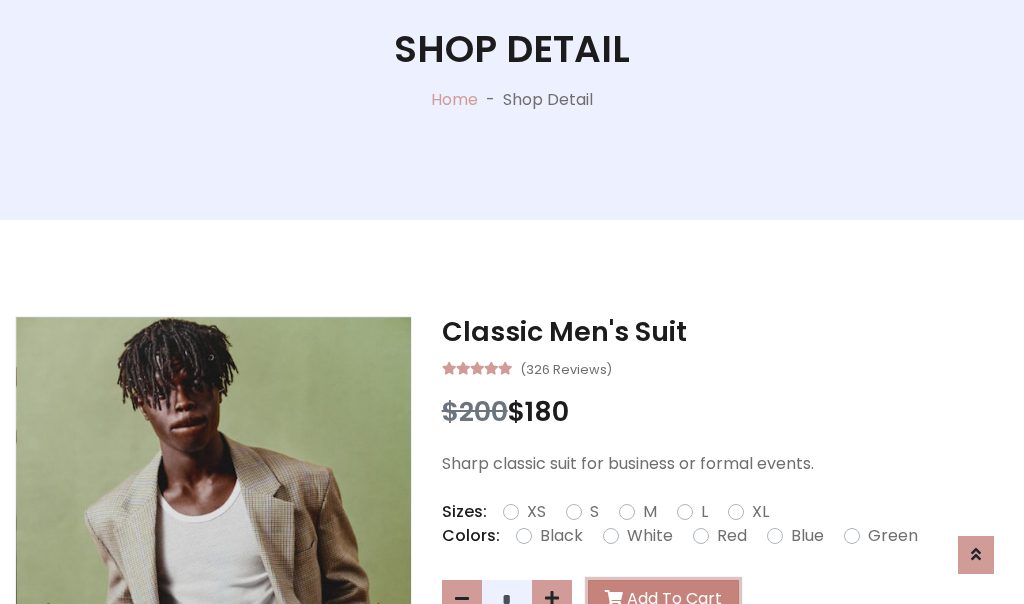 scroll, scrollTop: 0, scrollLeft: 0, axis: both 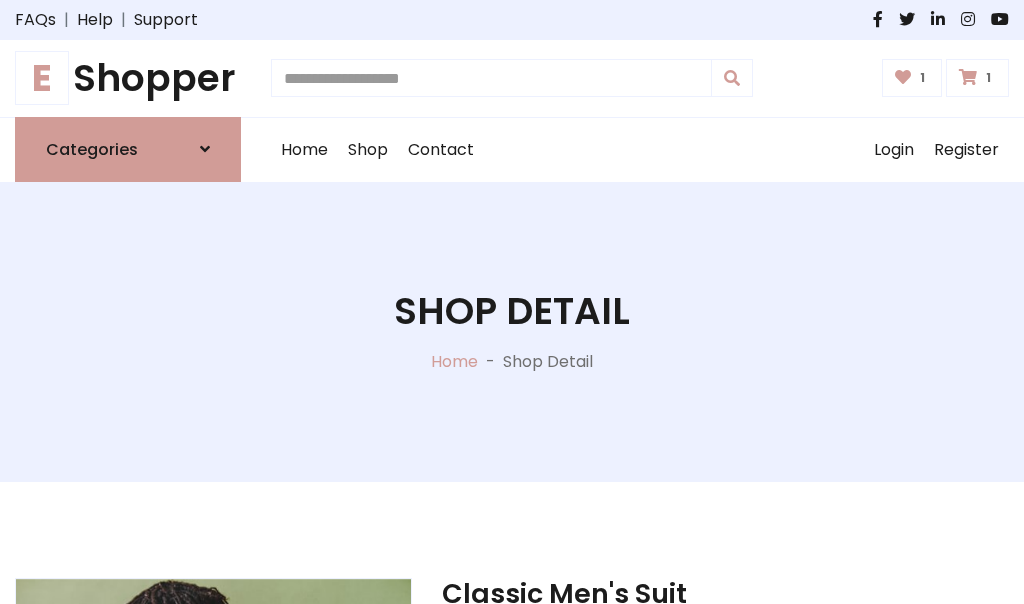 click at bounding box center (968, 77) 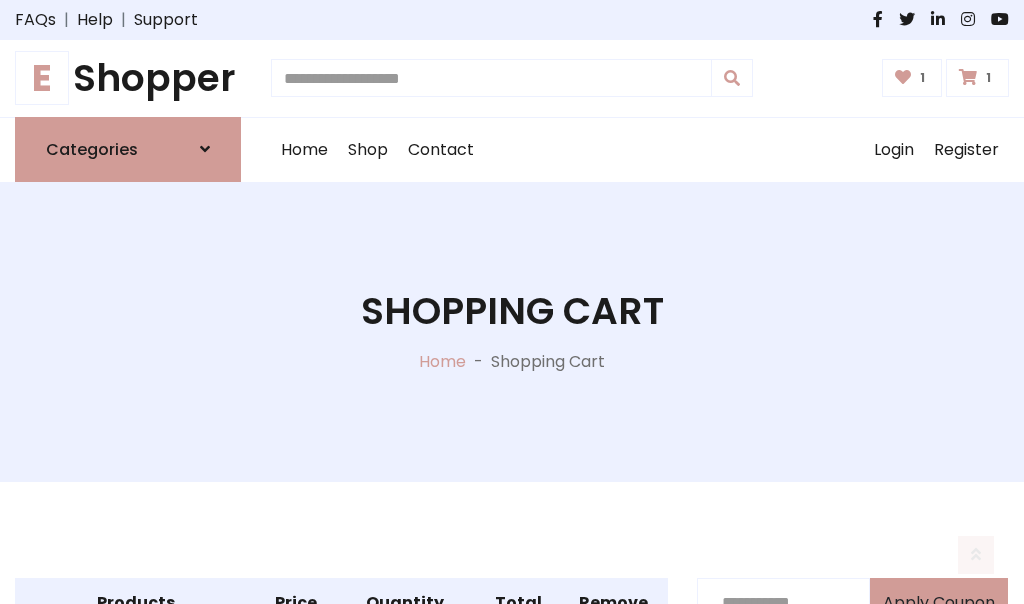 scroll, scrollTop: 570, scrollLeft: 0, axis: vertical 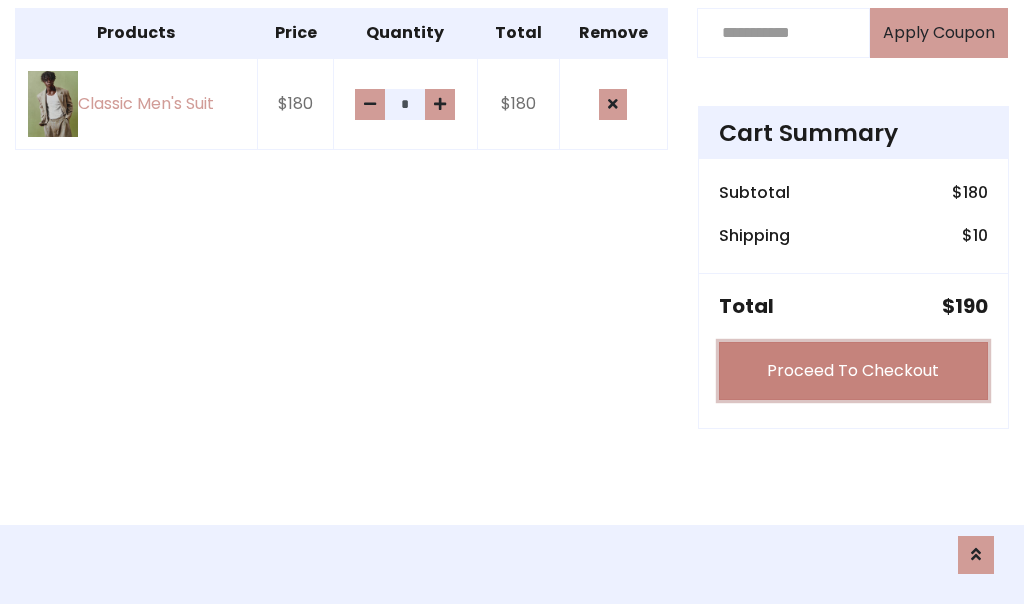 click on "Proceed To Checkout" at bounding box center (853, 371) 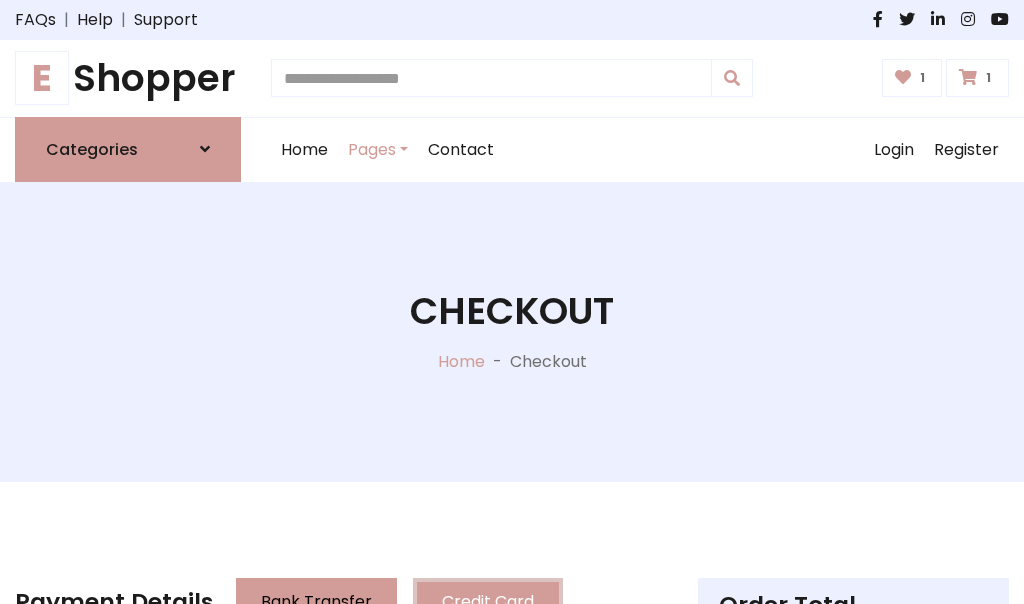 scroll, scrollTop: 201, scrollLeft: 0, axis: vertical 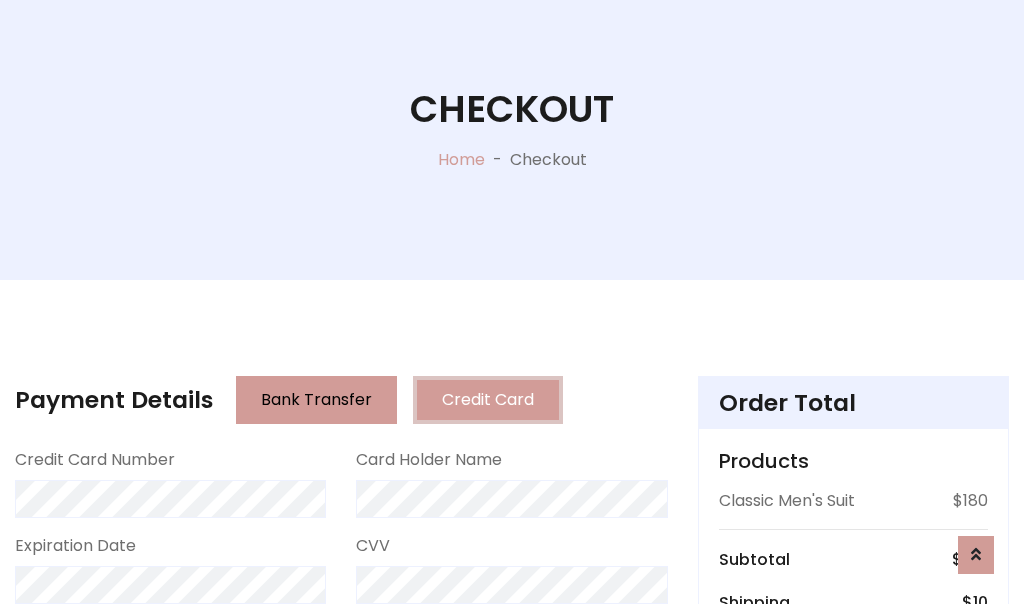 click on "Go to shipping" at bounding box center (853, 816) 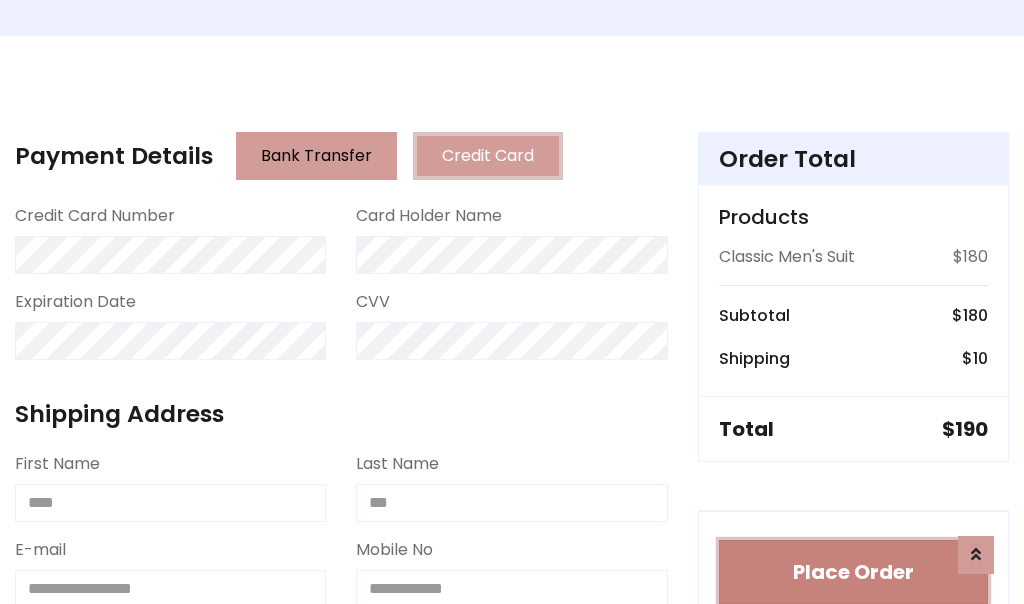 type 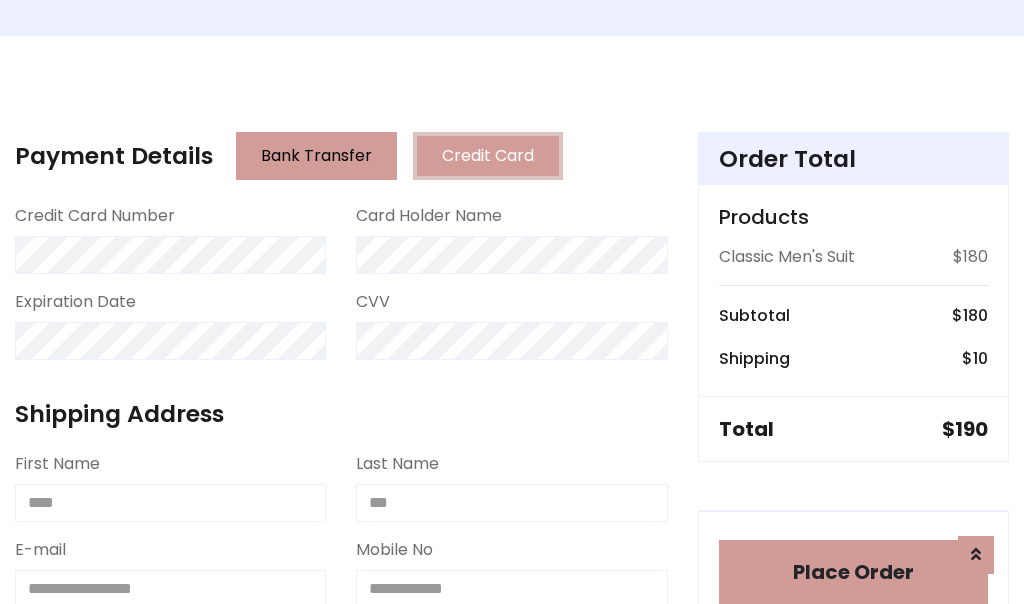 scroll, scrollTop: 1216, scrollLeft: 0, axis: vertical 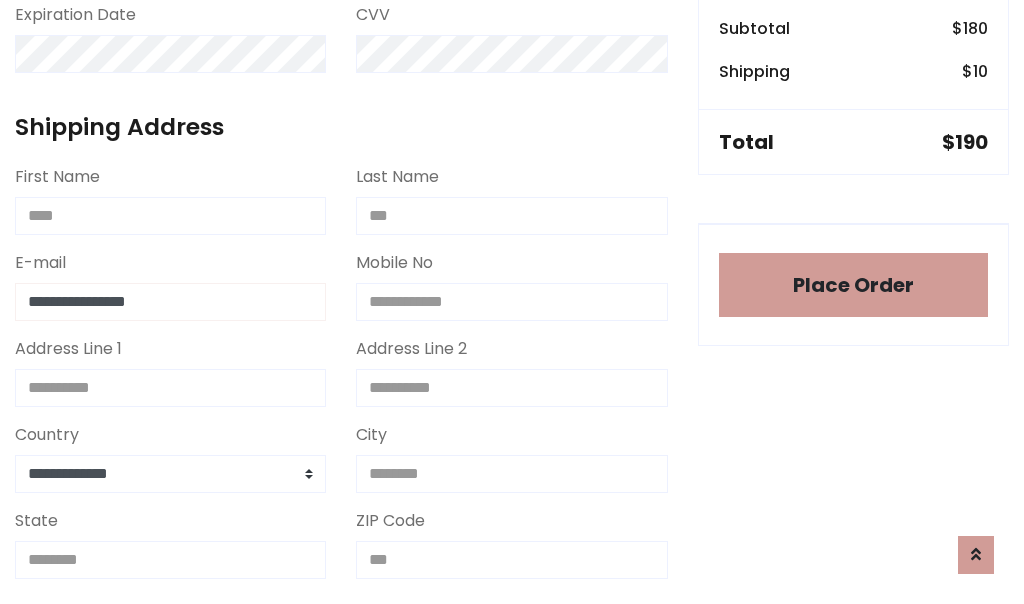 type on "**********" 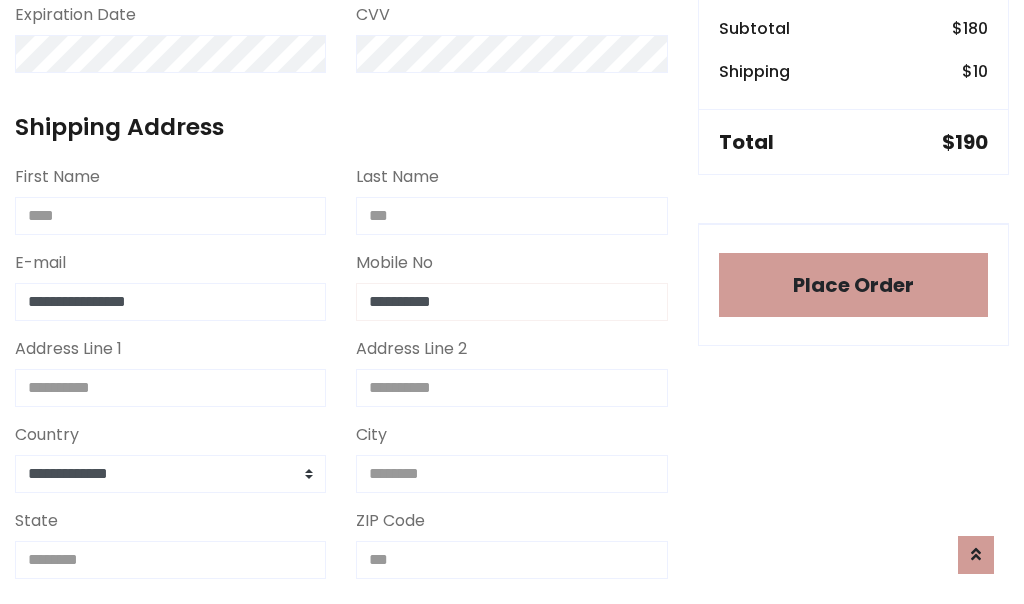 scroll, scrollTop: 573, scrollLeft: 0, axis: vertical 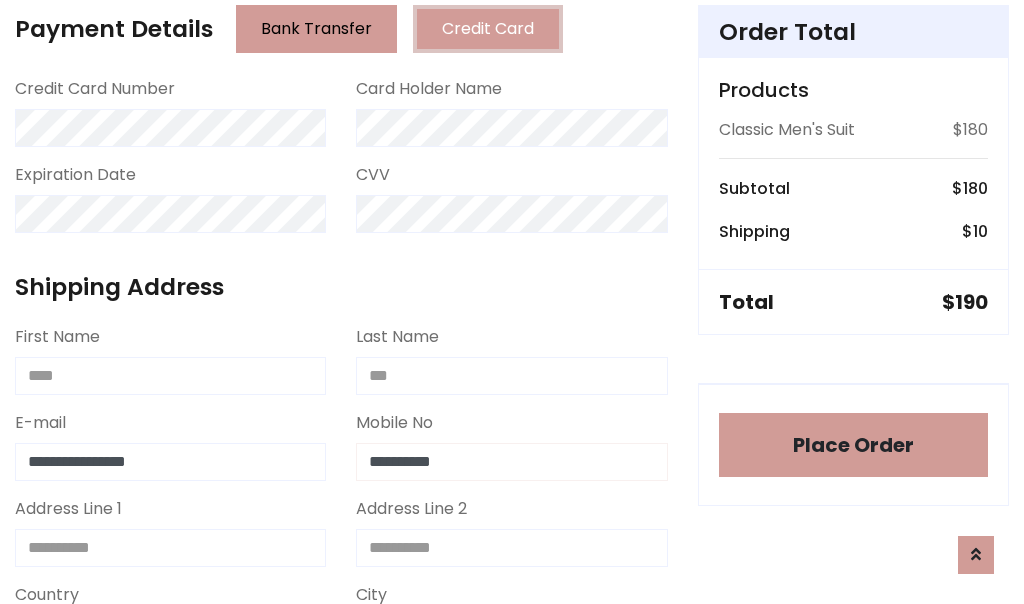 type on "**********" 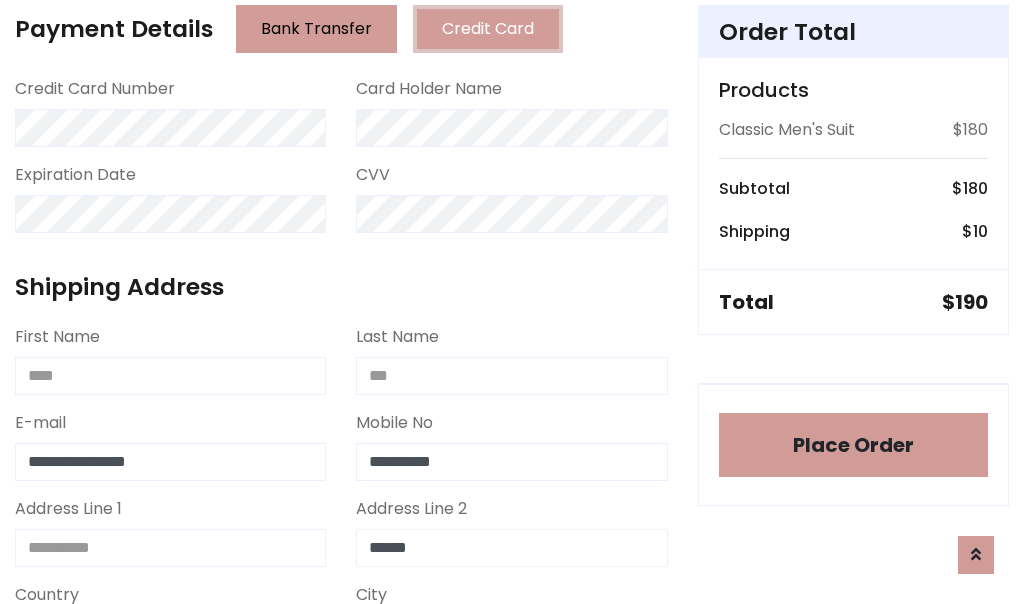 type on "******" 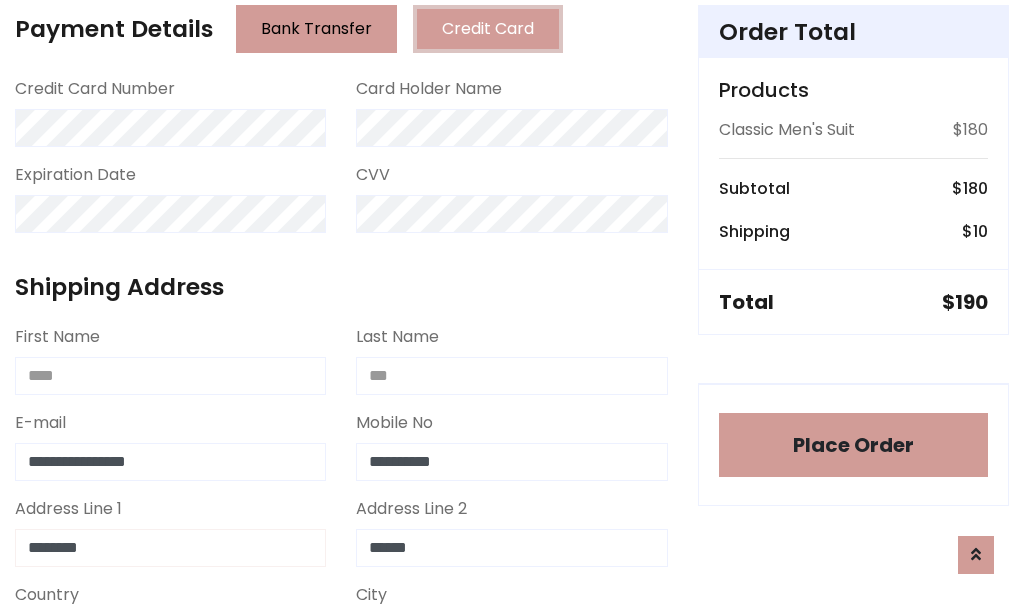 type on "********" 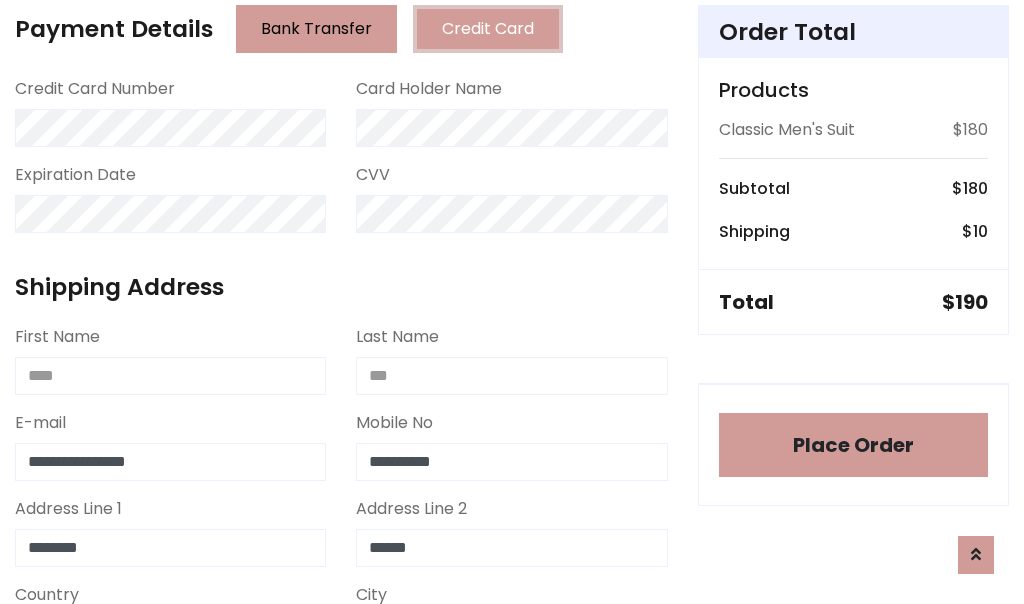 scroll, scrollTop: 905, scrollLeft: 0, axis: vertical 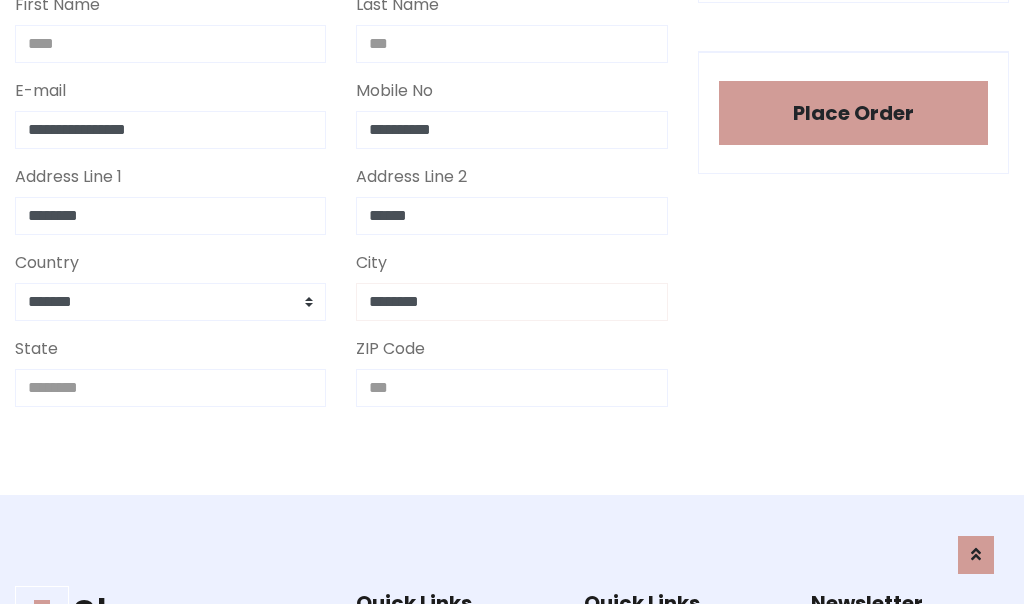 type on "********" 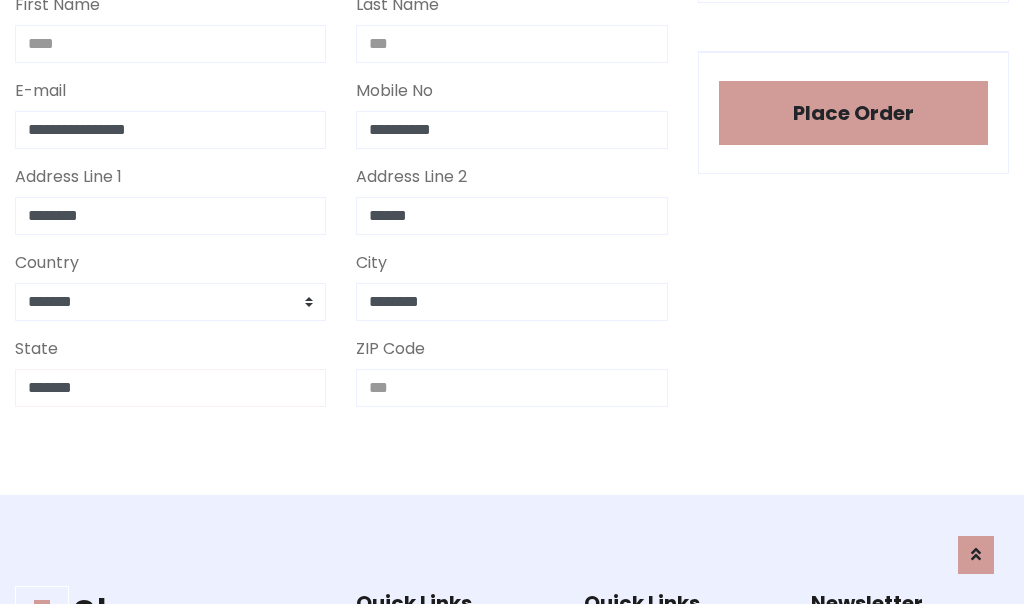 type on "*******" 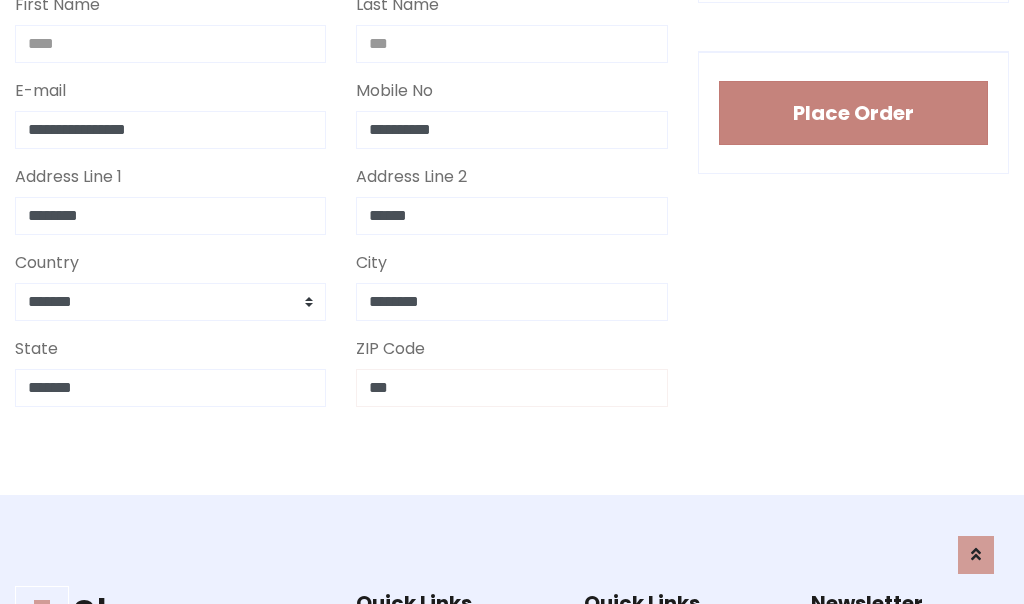 type on "***" 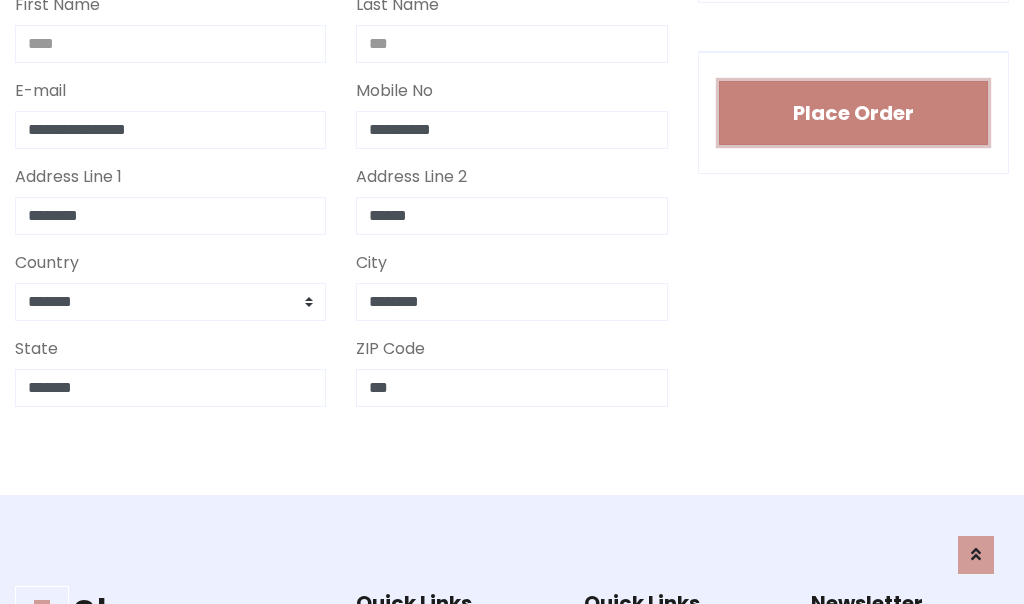 click on "Place Order" at bounding box center [853, 113] 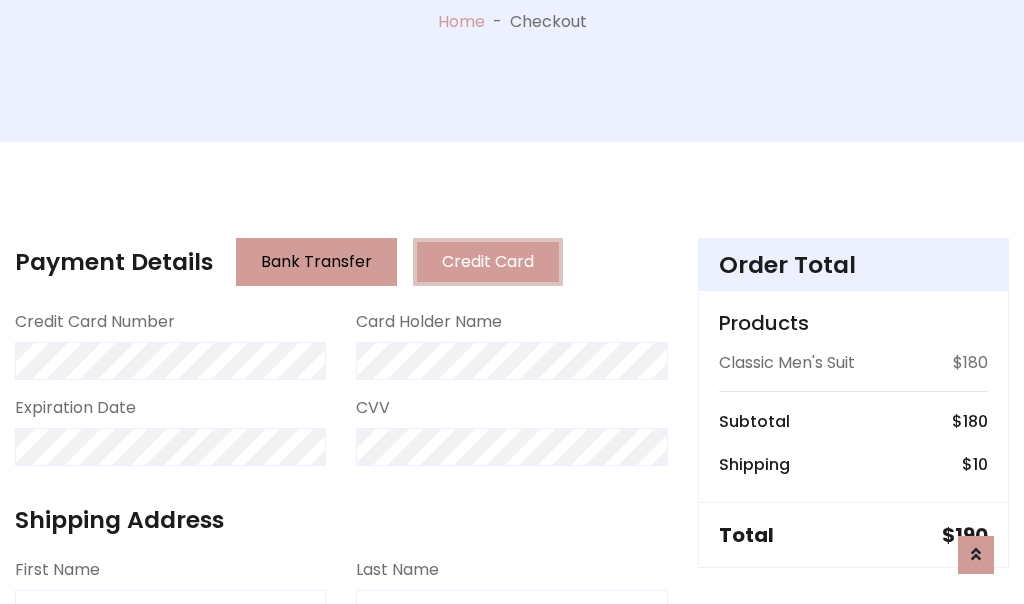 scroll, scrollTop: 0, scrollLeft: 0, axis: both 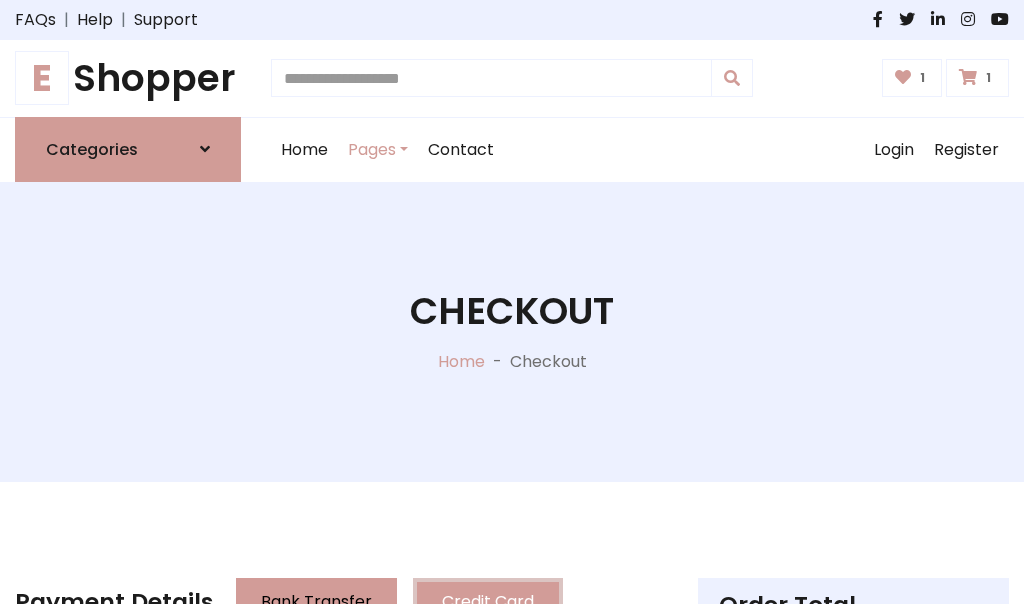 click on "E" at bounding box center (42, 78) 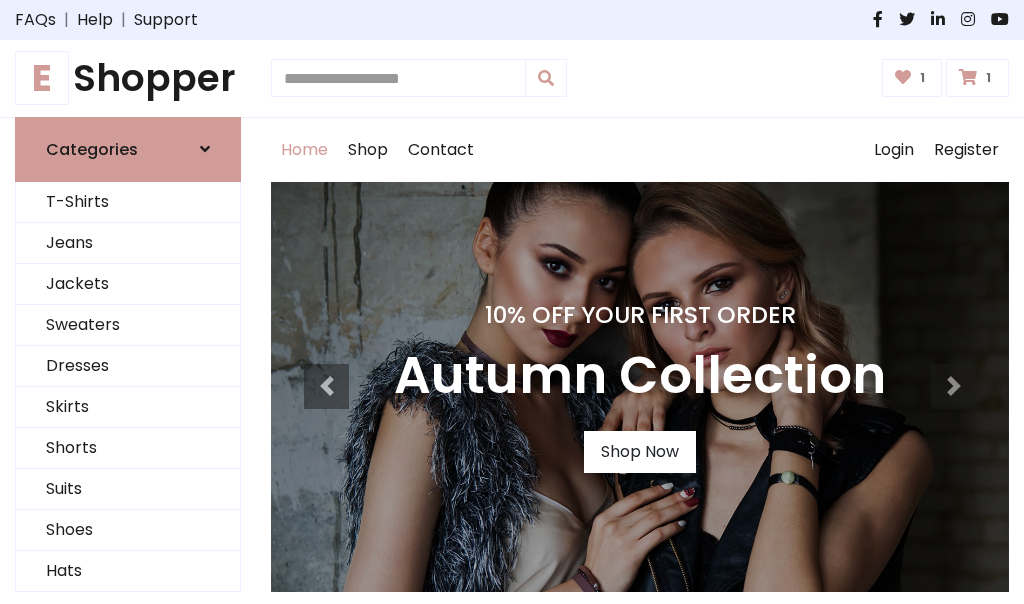 scroll, scrollTop: 0, scrollLeft: 0, axis: both 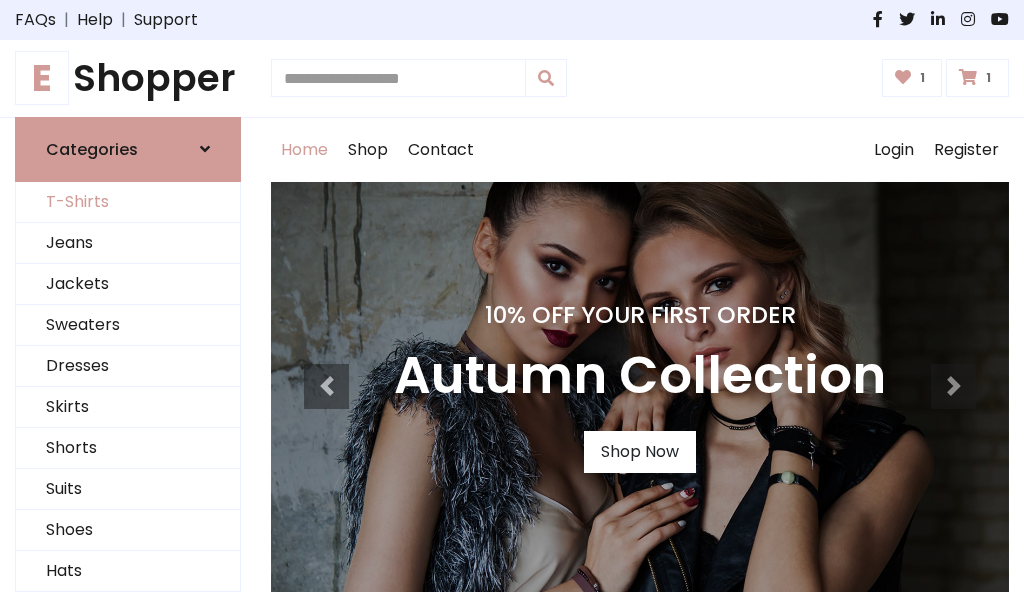 click on "T-Shirts" at bounding box center (128, 202) 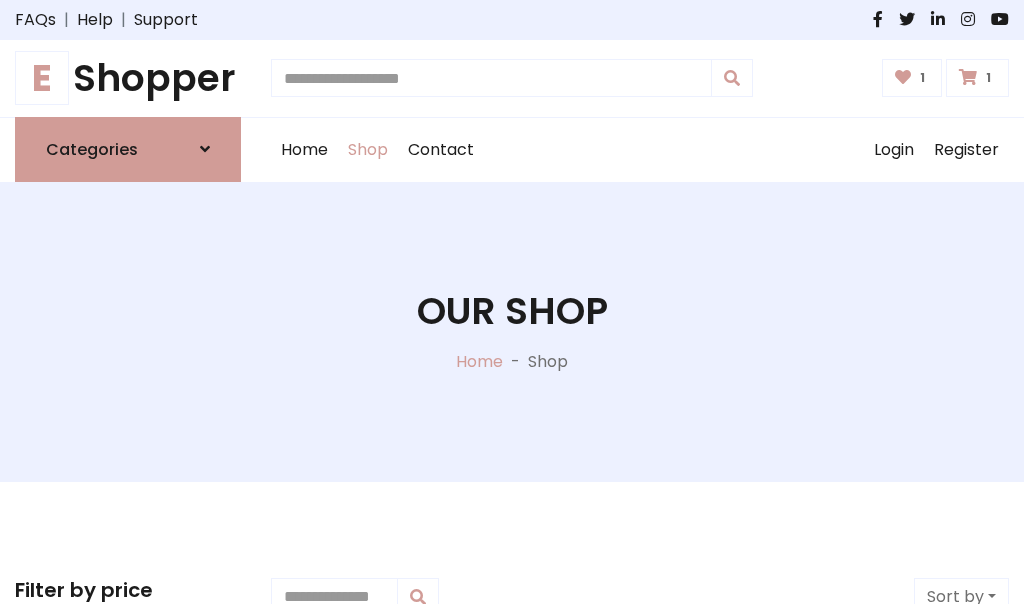 scroll, scrollTop: 0, scrollLeft: 0, axis: both 